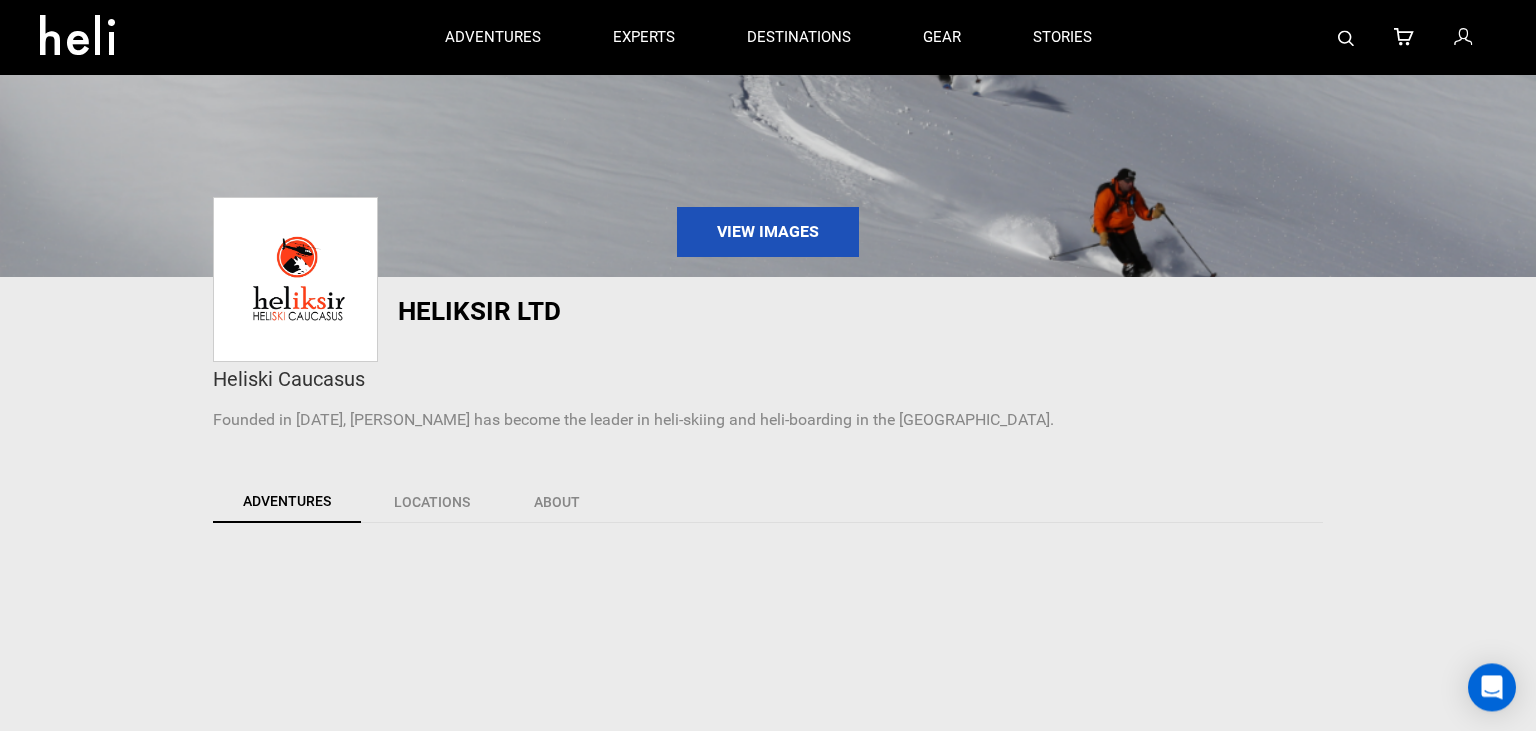 scroll, scrollTop: 0, scrollLeft: 0, axis: both 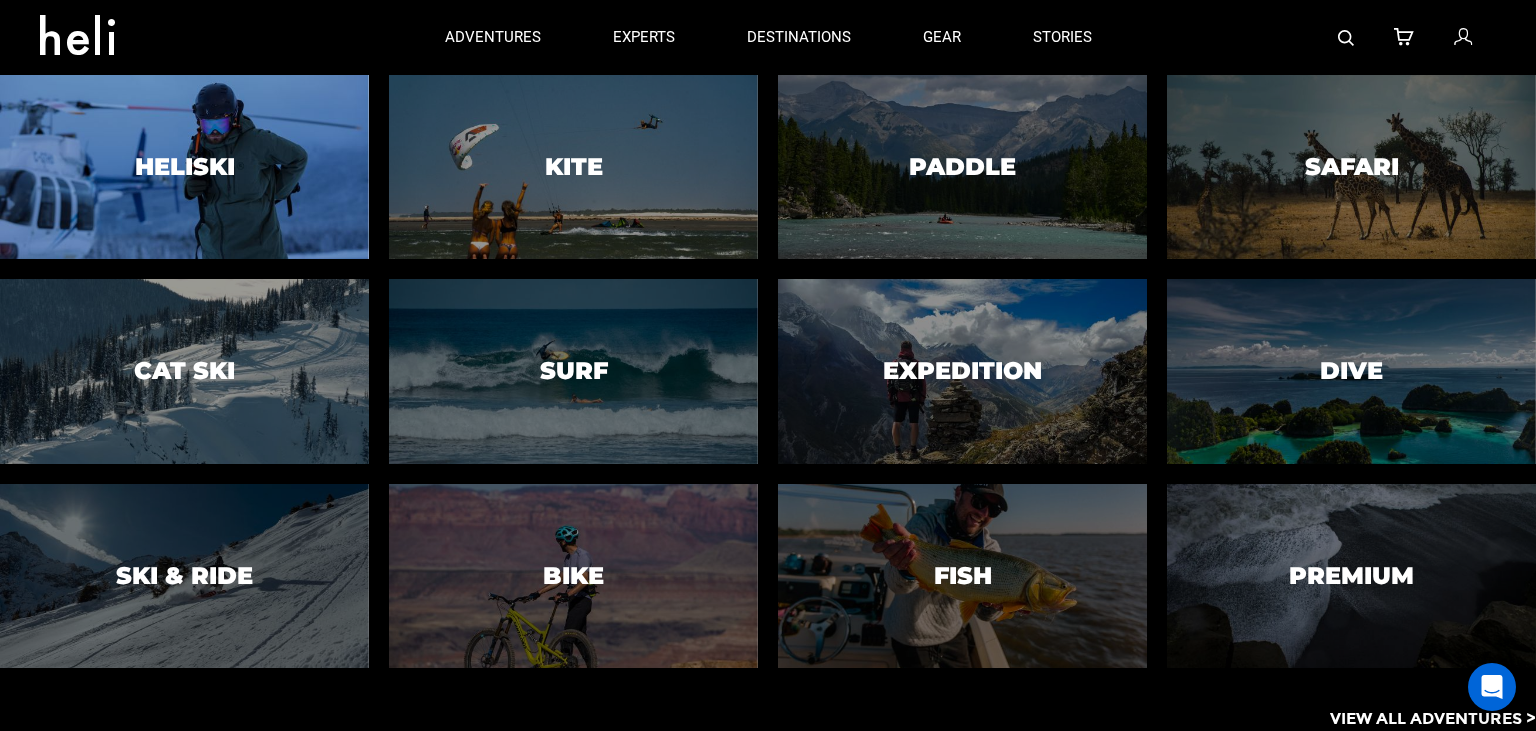 click at bounding box center [184, 167] 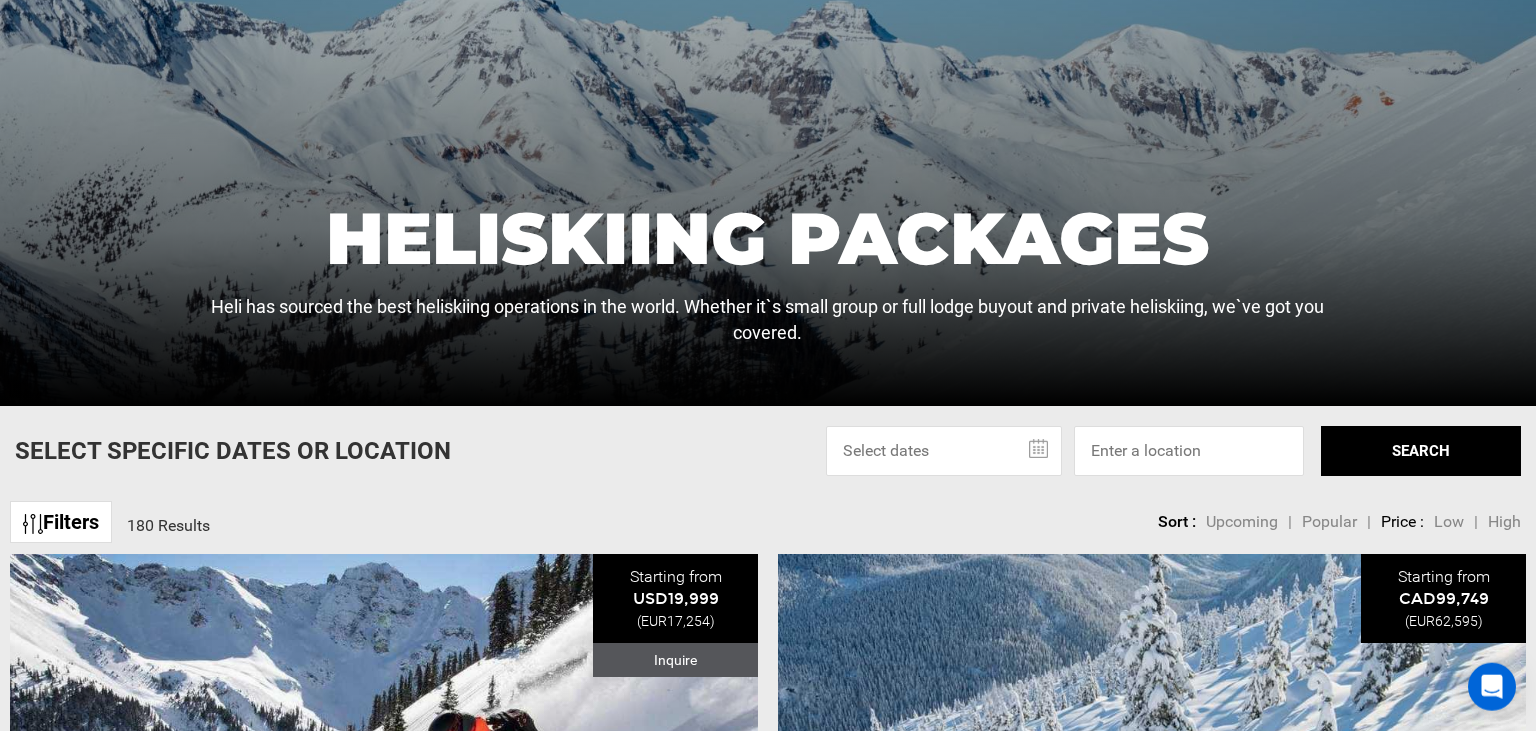 scroll, scrollTop: 255, scrollLeft: 0, axis: vertical 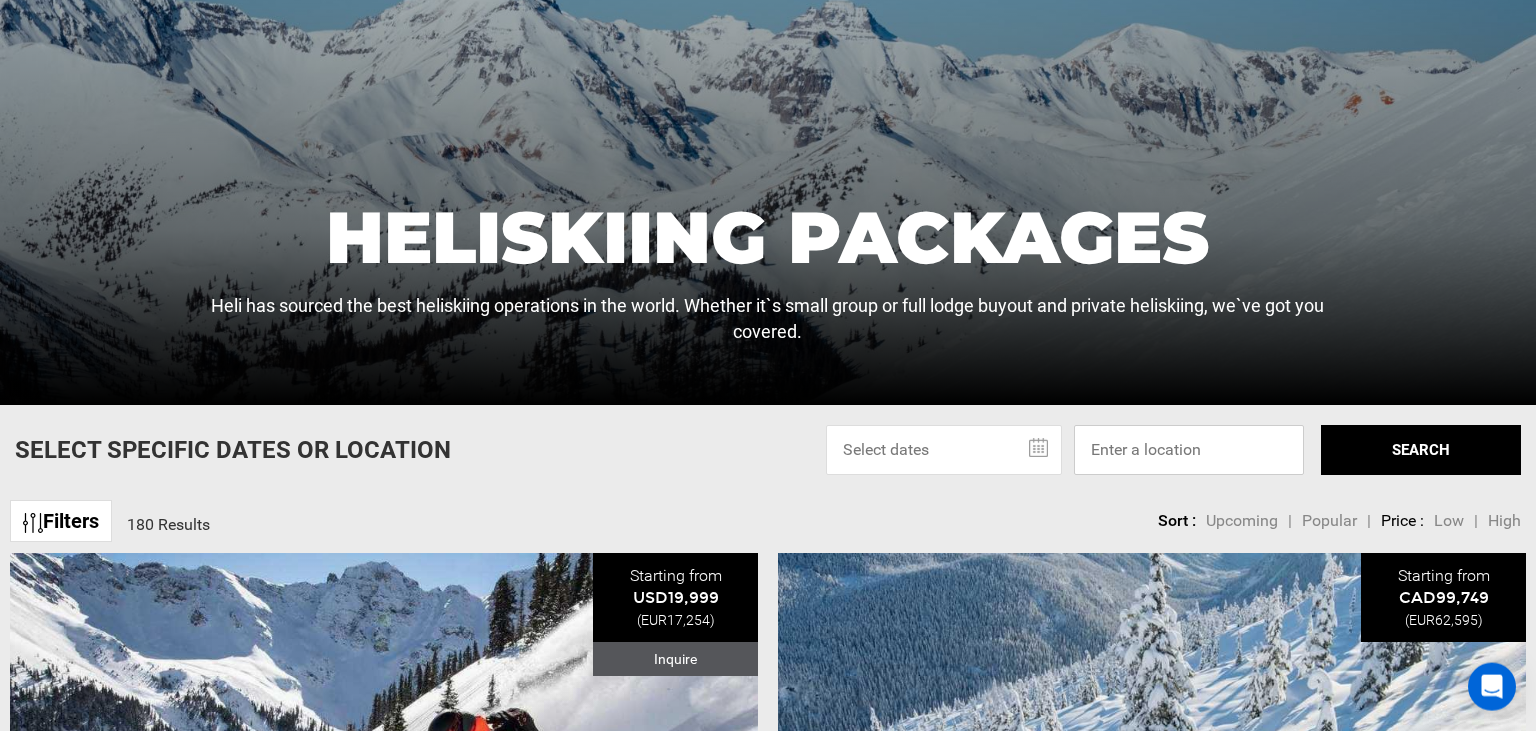 click at bounding box center [1189, 450] 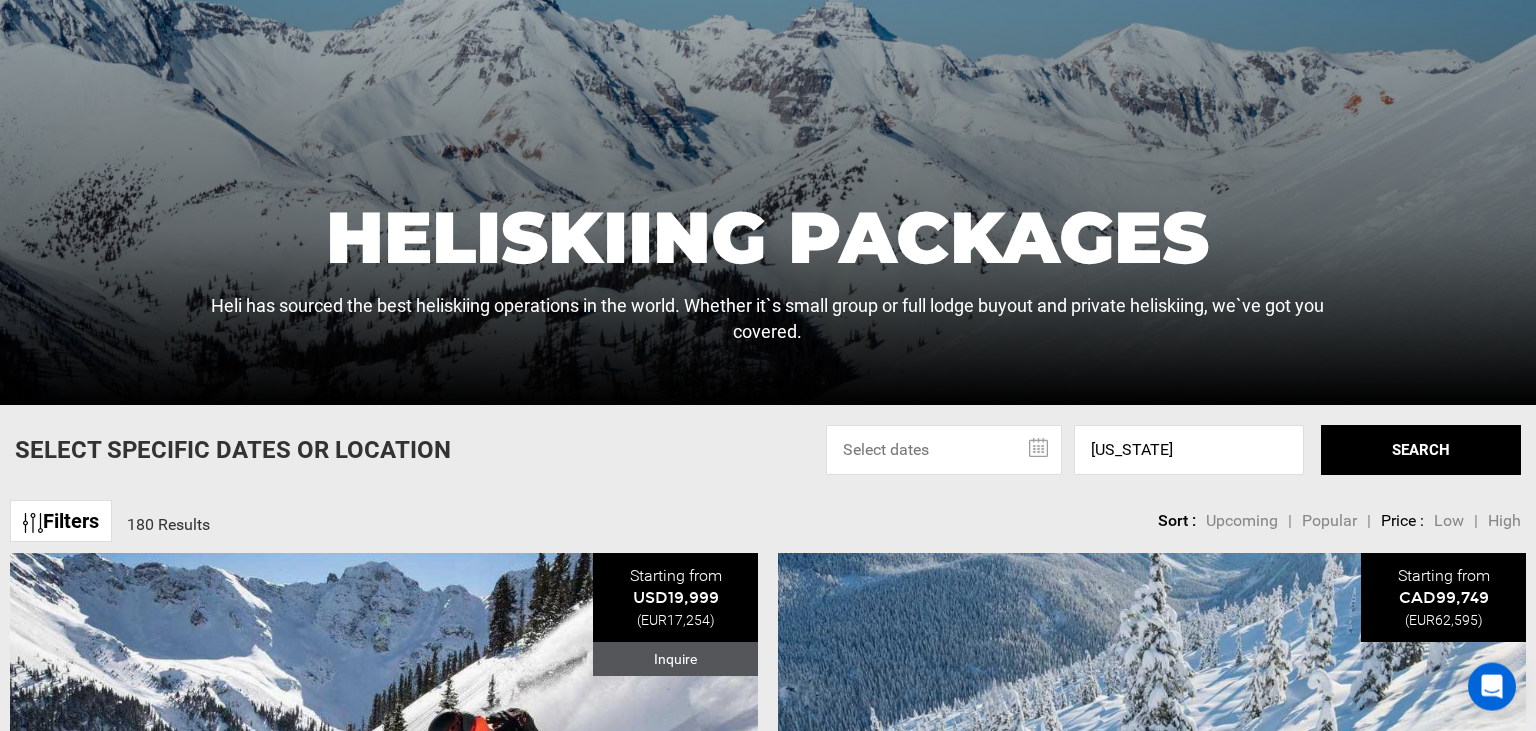 click on "SEARCH" 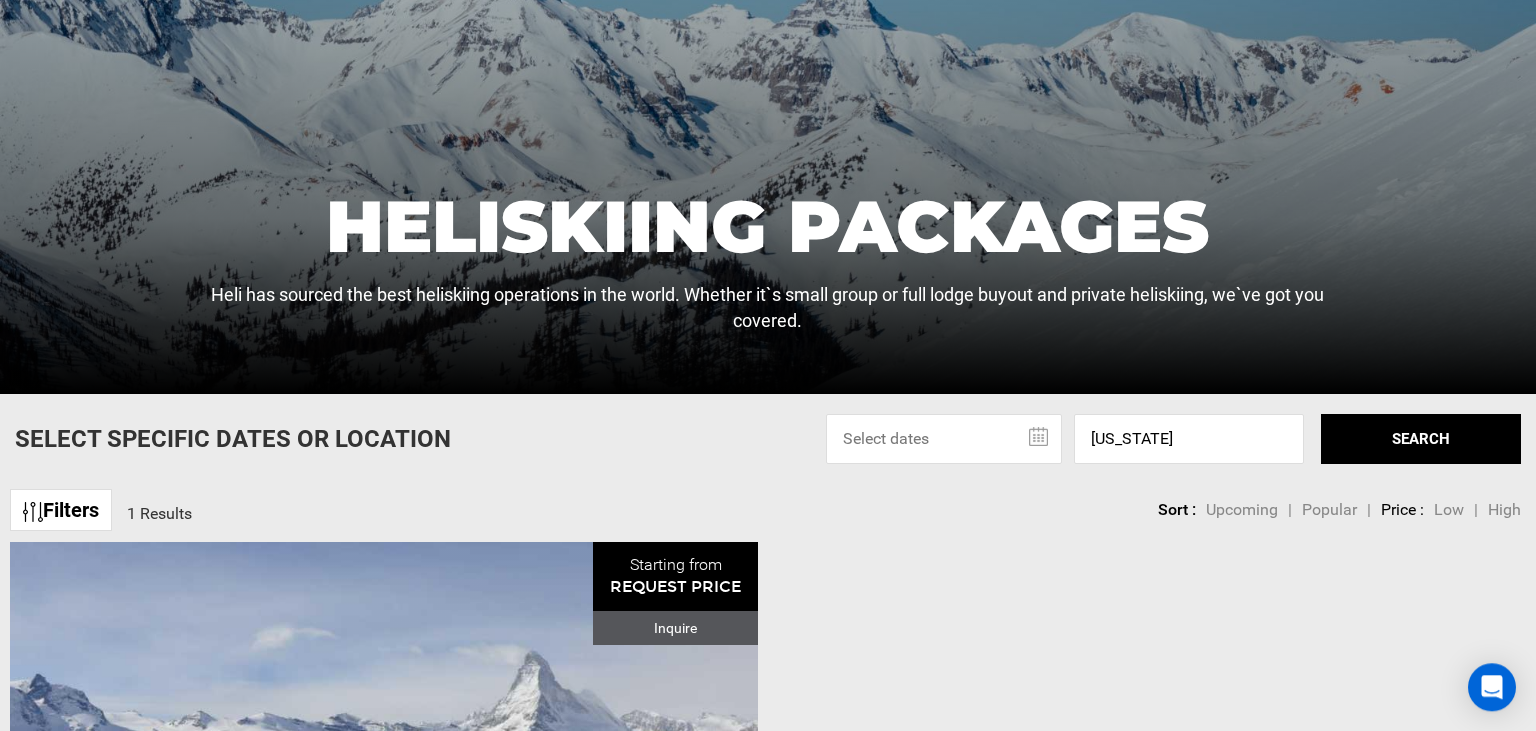 scroll, scrollTop: 282, scrollLeft: 0, axis: vertical 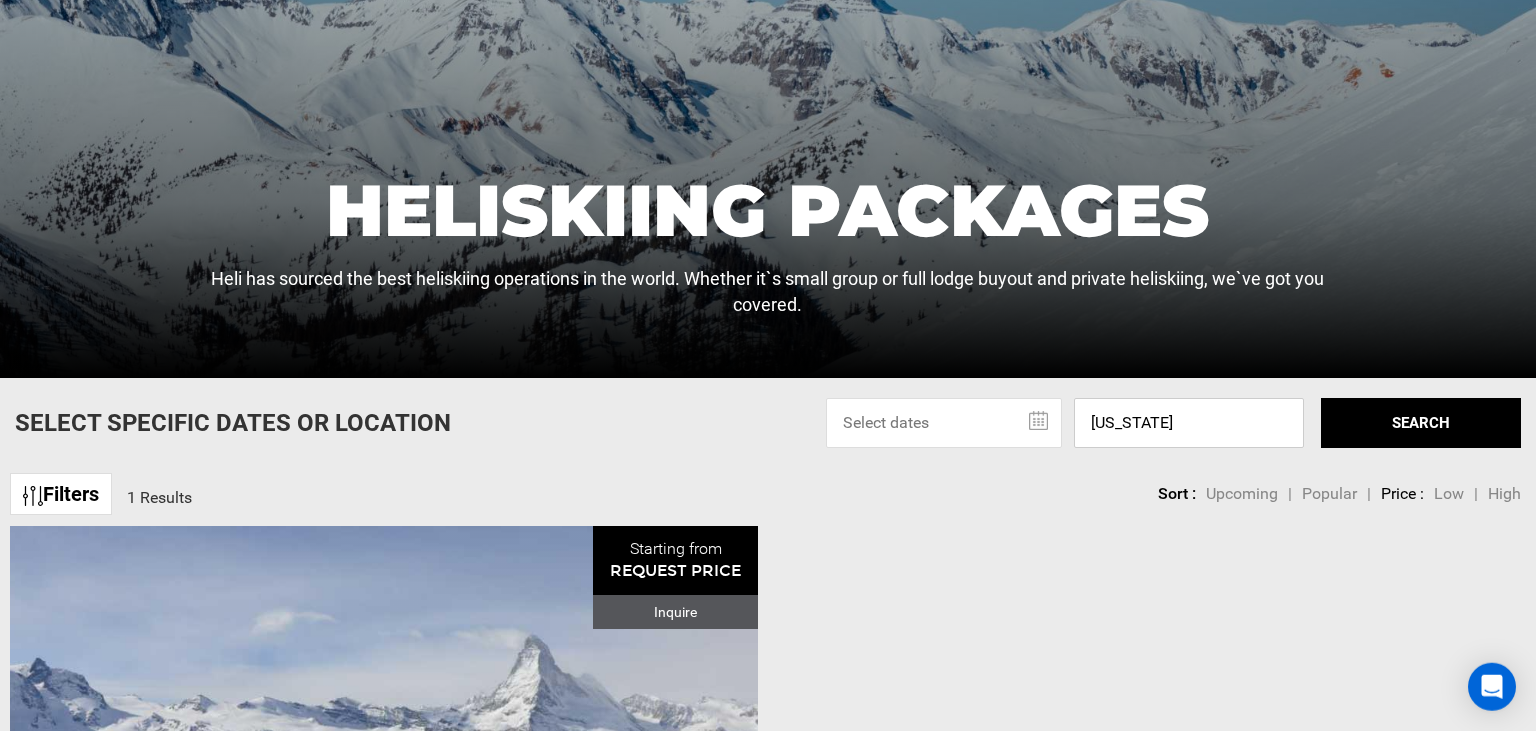 drag, startPoint x: 1158, startPoint y: 425, endPoint x: 1027, endPoint y: 453, distance: 133.95895 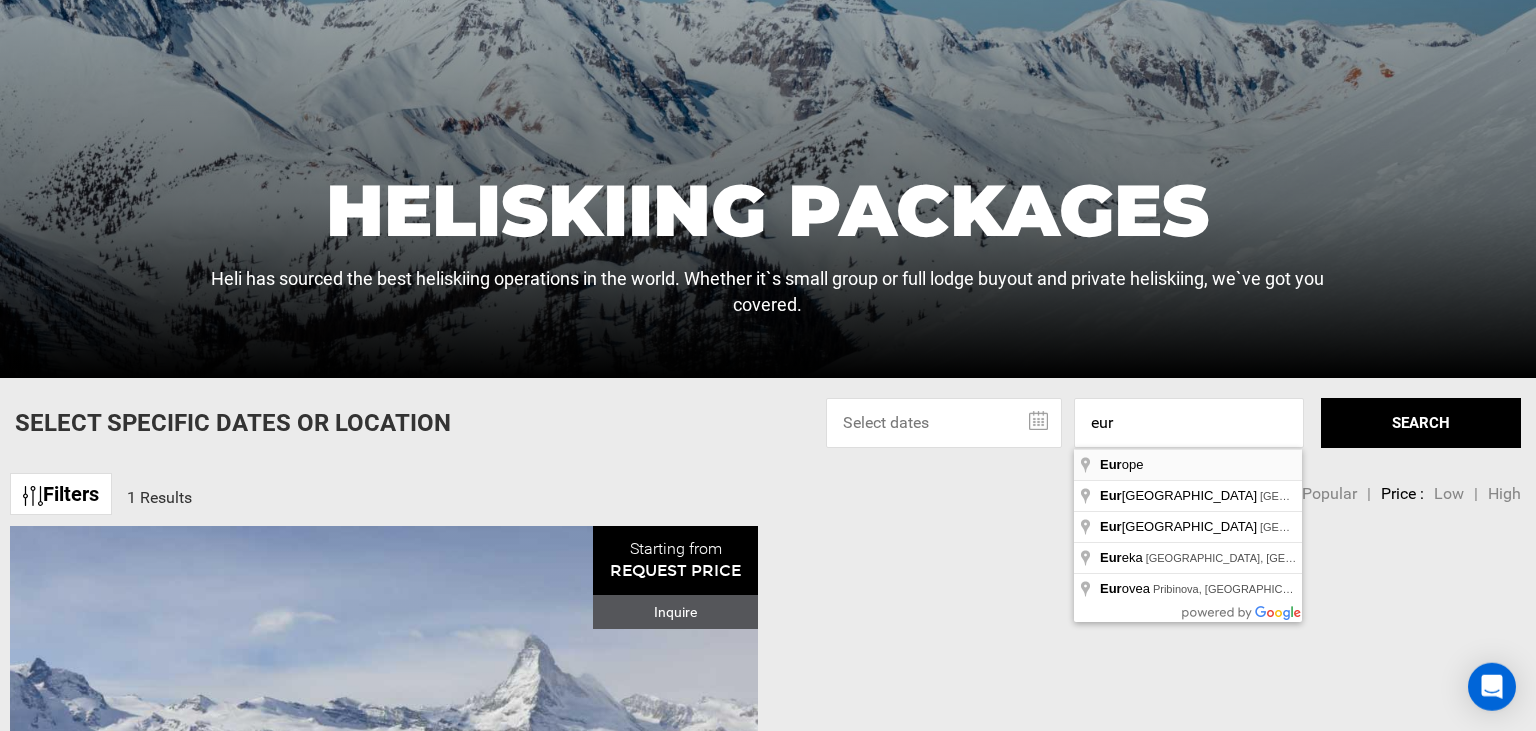 type on "Europe" 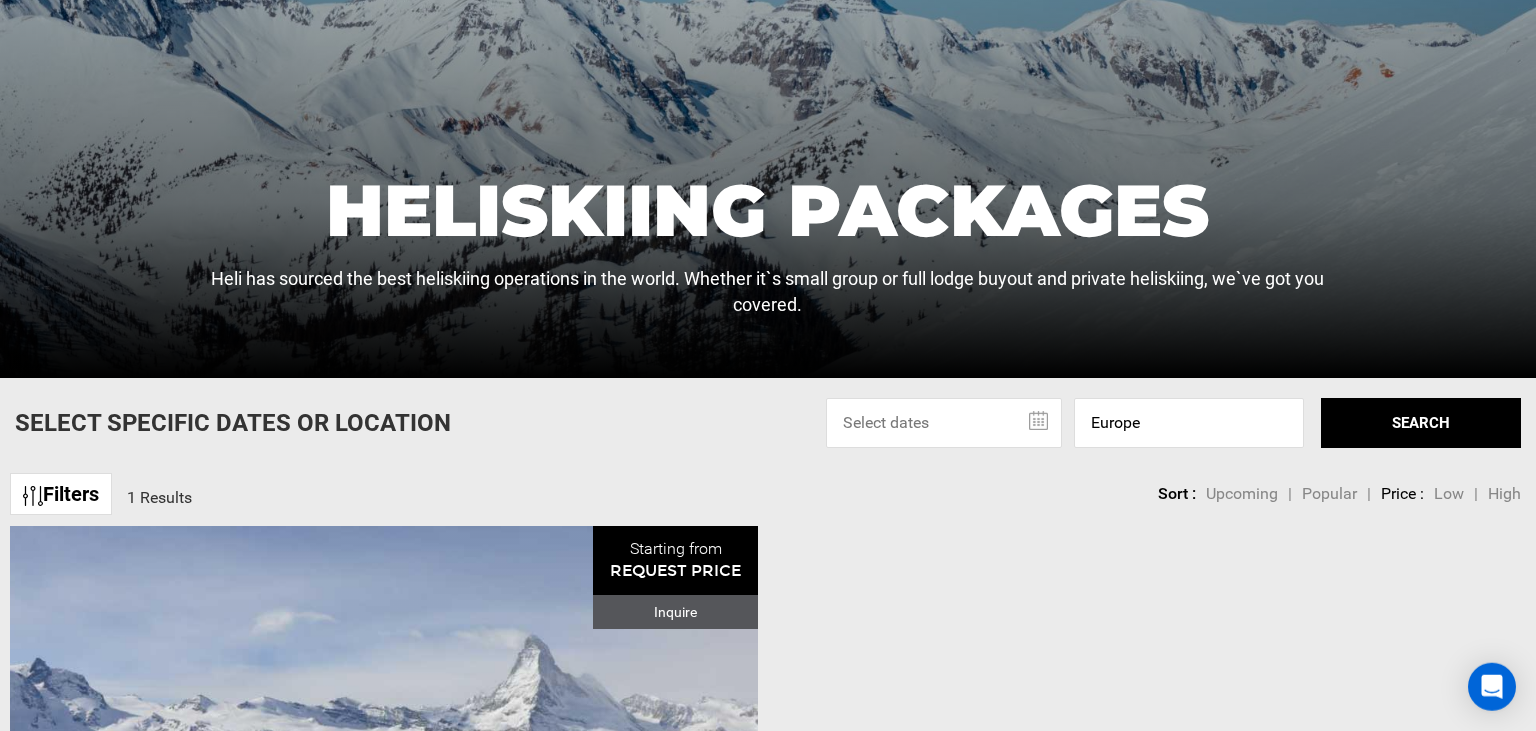 click on "SEARCH" 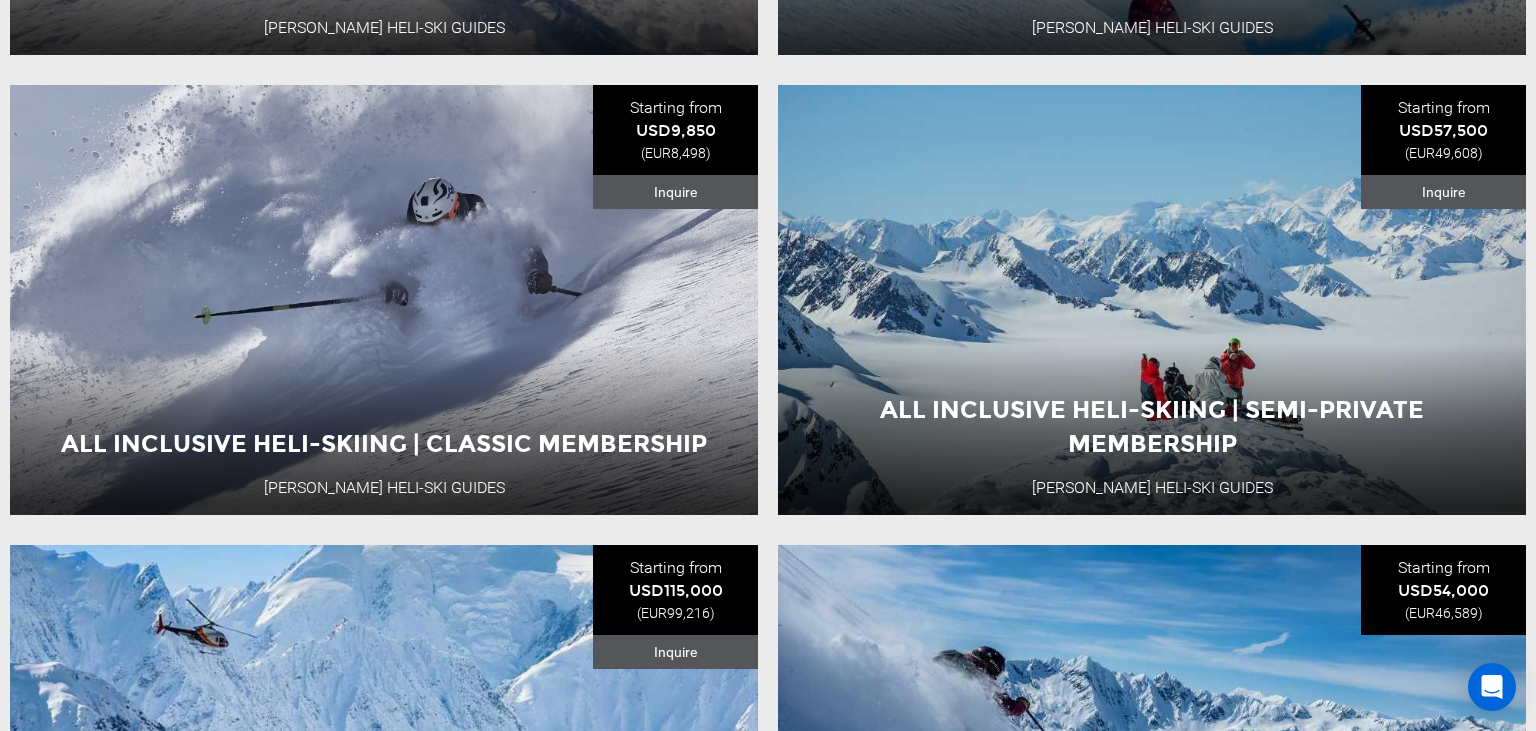 scroll, scrollTop: 4864, scrollLeft: 0, axis: vertical 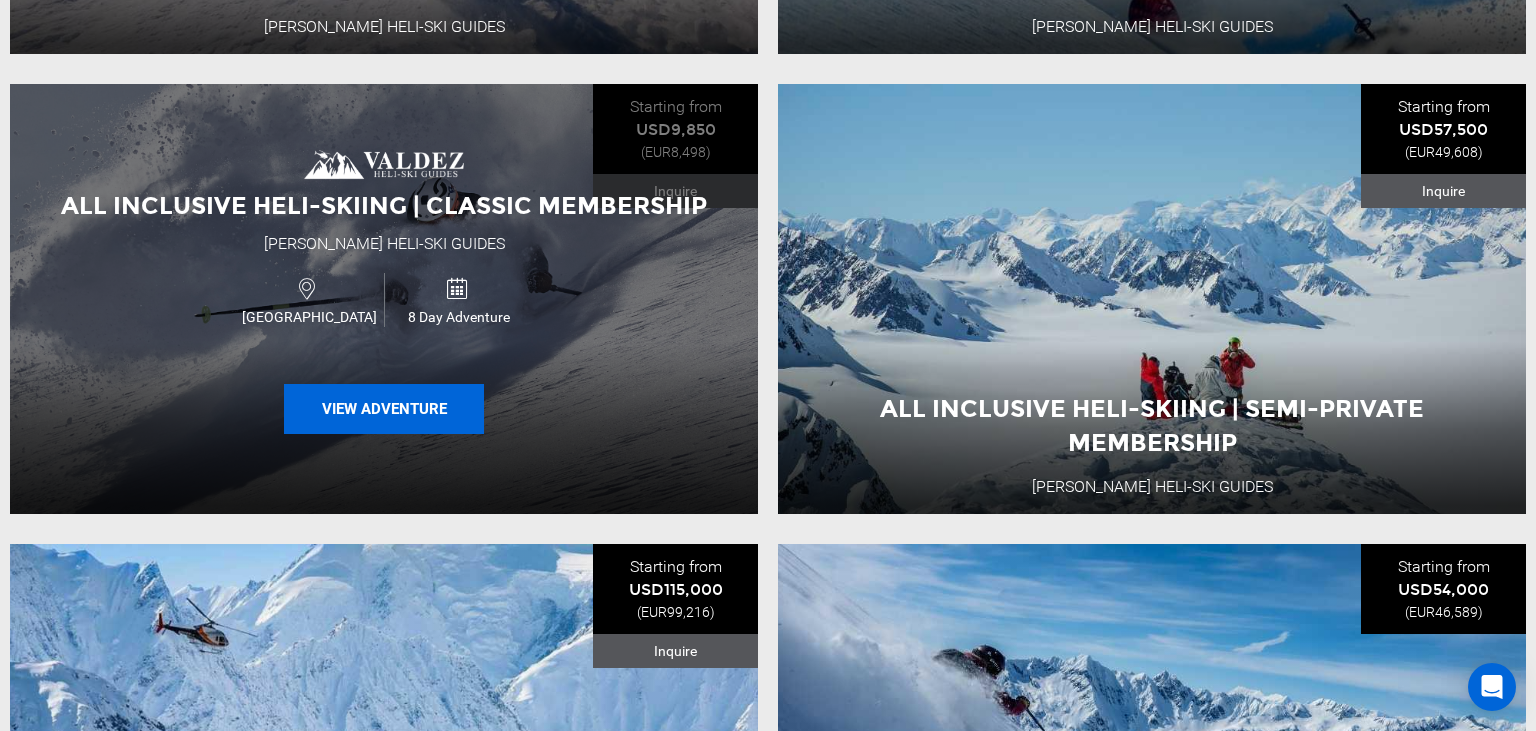 click on "View Adventure" at bounding box center [384, 409] 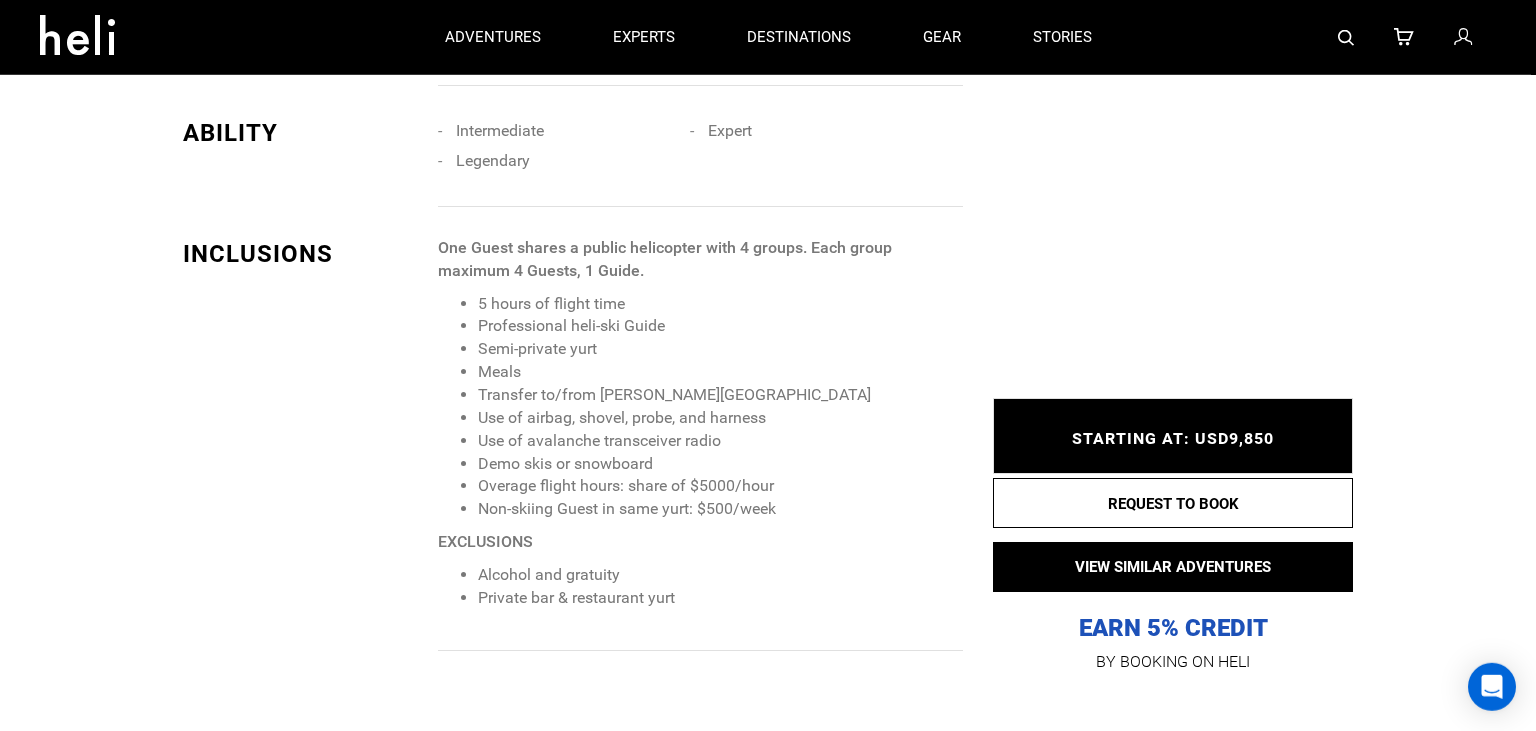 scroll, scrollTop: 1654, scrollLeft: 0, axis: vertical 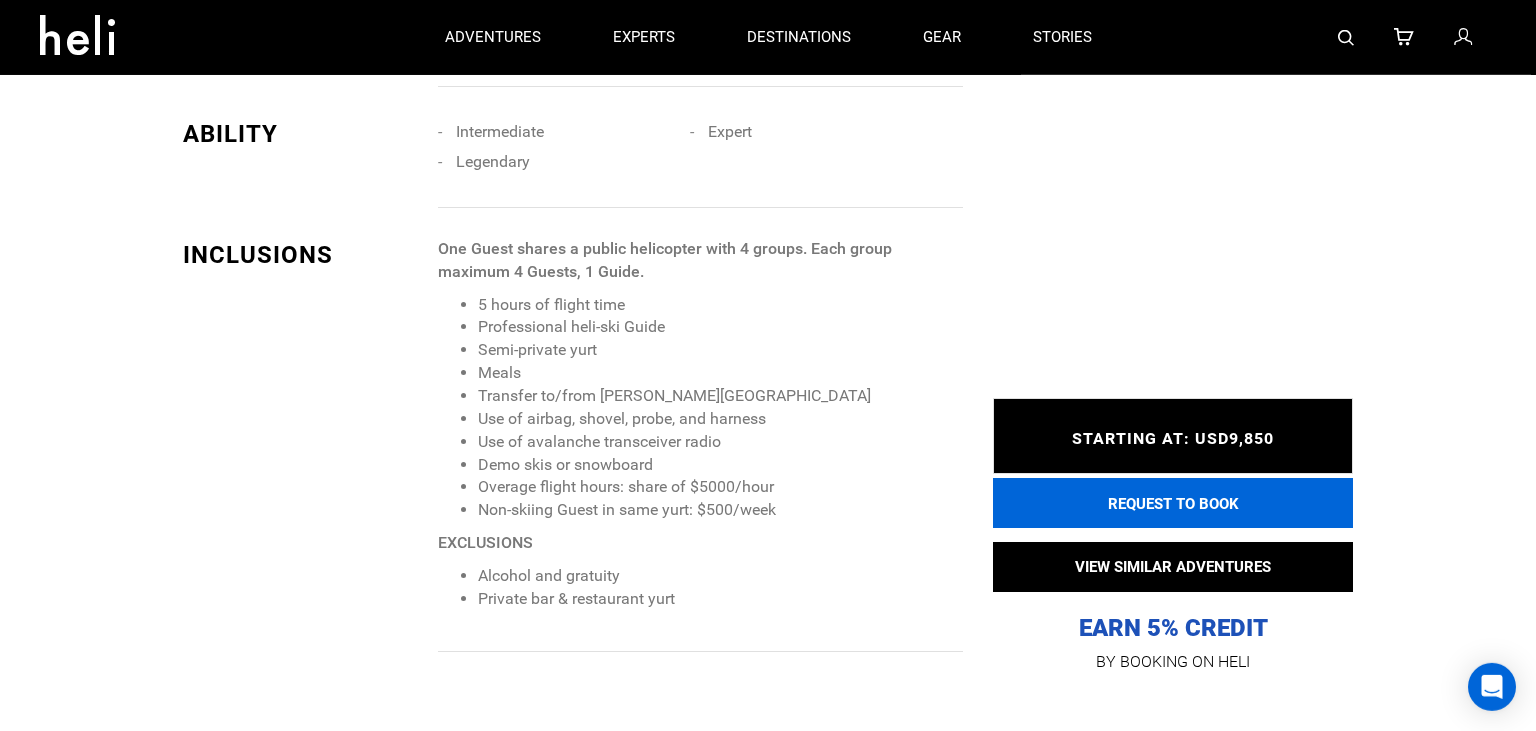 click on "REQUEST TO BOOK" at bounding box center [1173, 503] 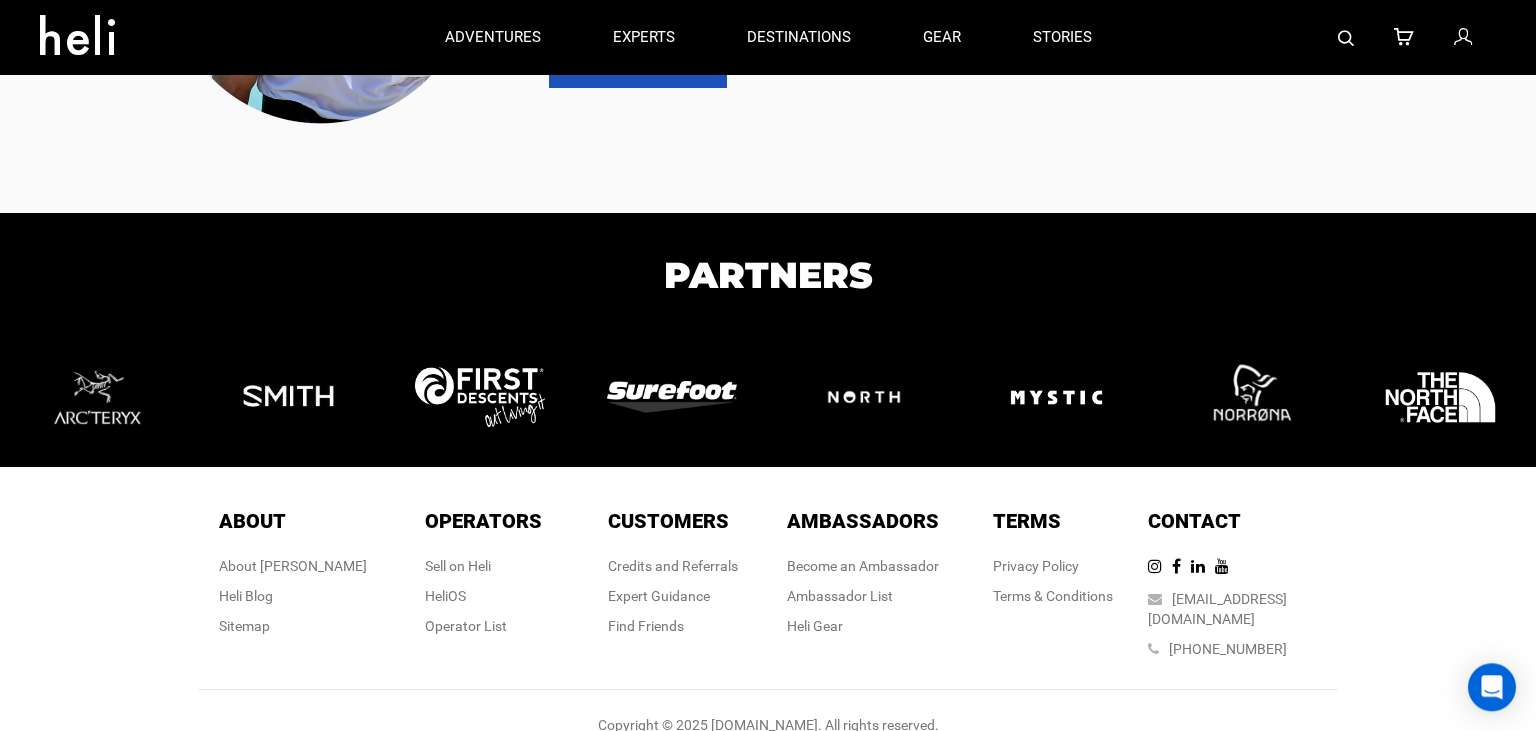 scroll, scrollTop: 1097, scrollLeft: 0, axis: vertical 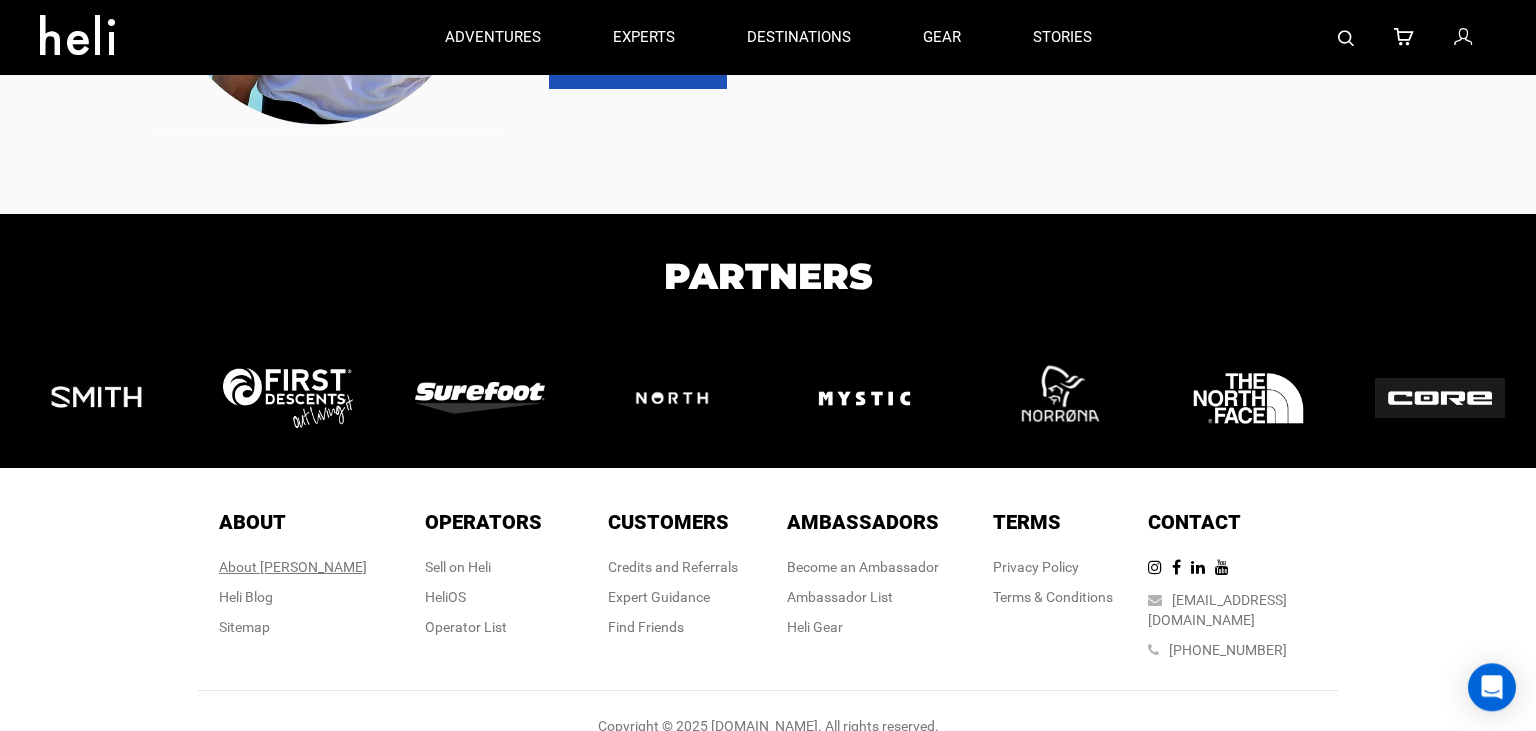 click on "About [PERSON_NAME]" at bounding box center [293, 567] 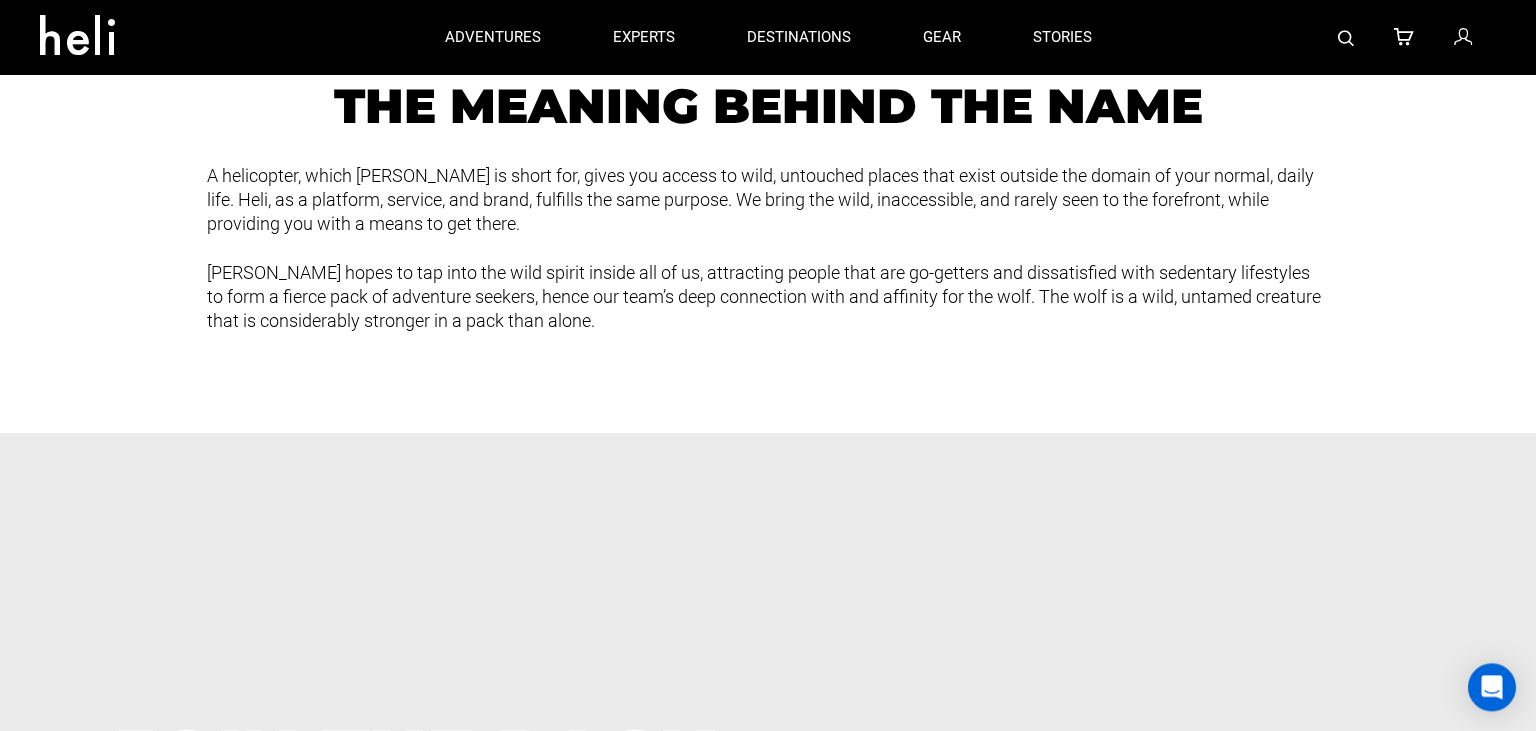 scroll, scrollTop: 2277, scrollLeft: 0, axis: vertical 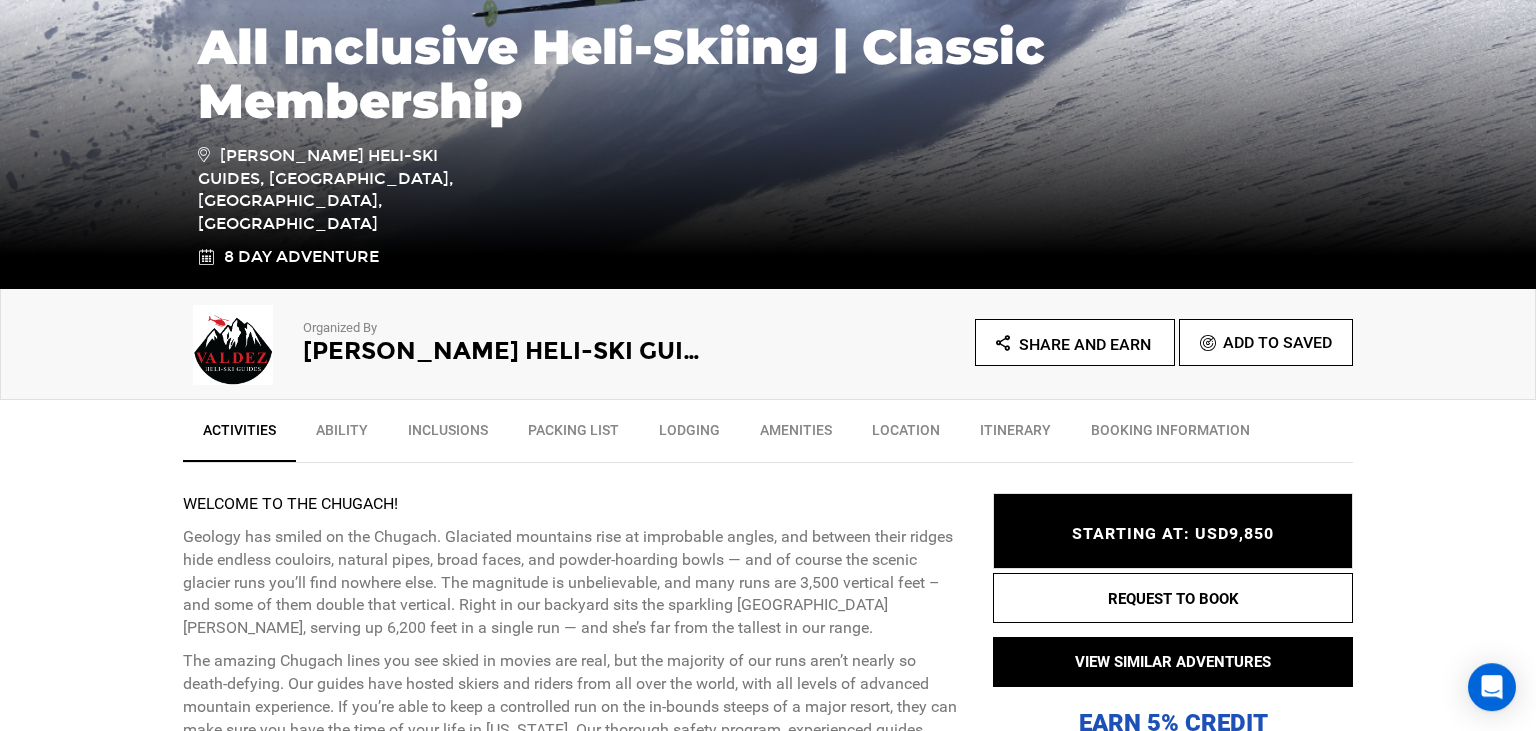 click on "Ability" at bounding box center [342, 435] 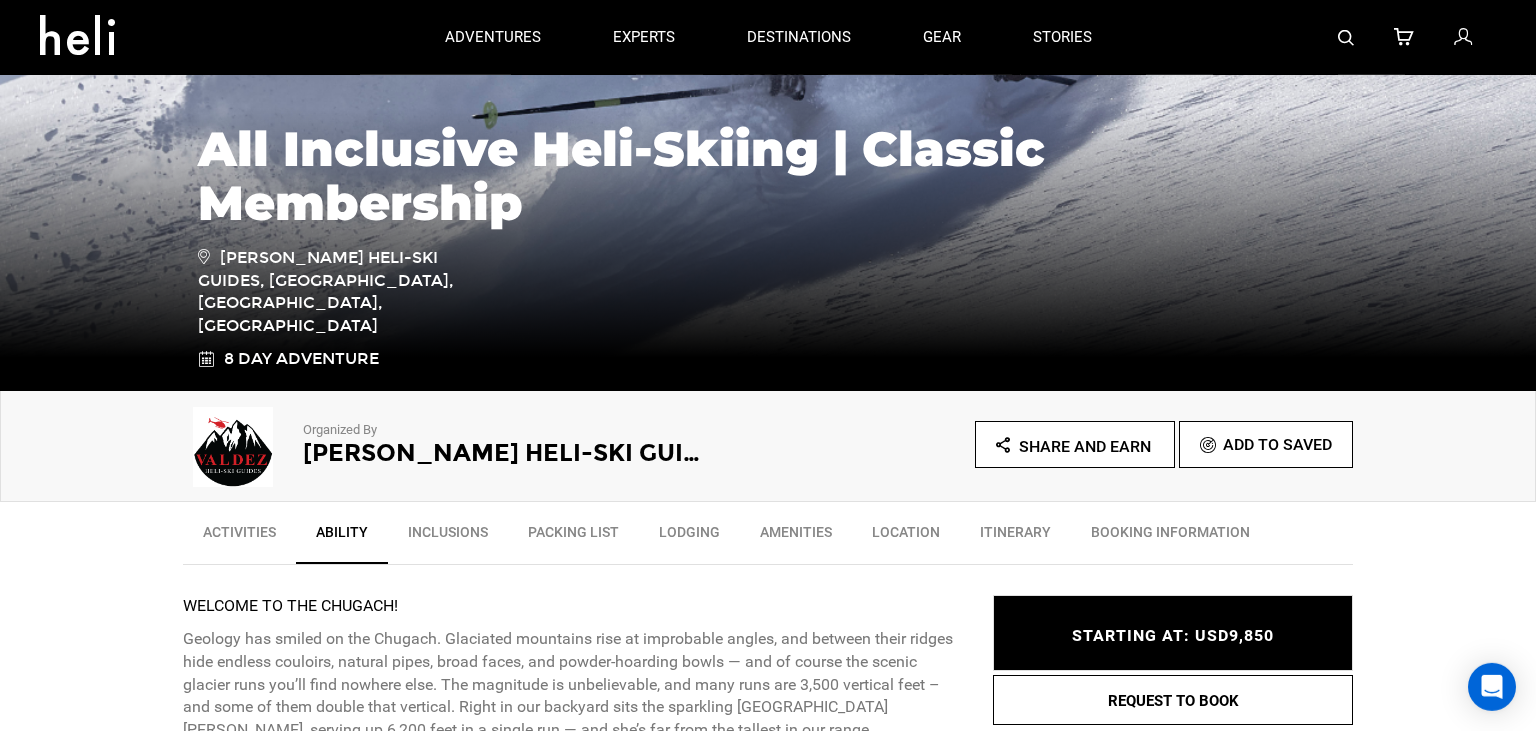 scroll, scrollTop: 233, scrollLeft: 0, axis: vertical 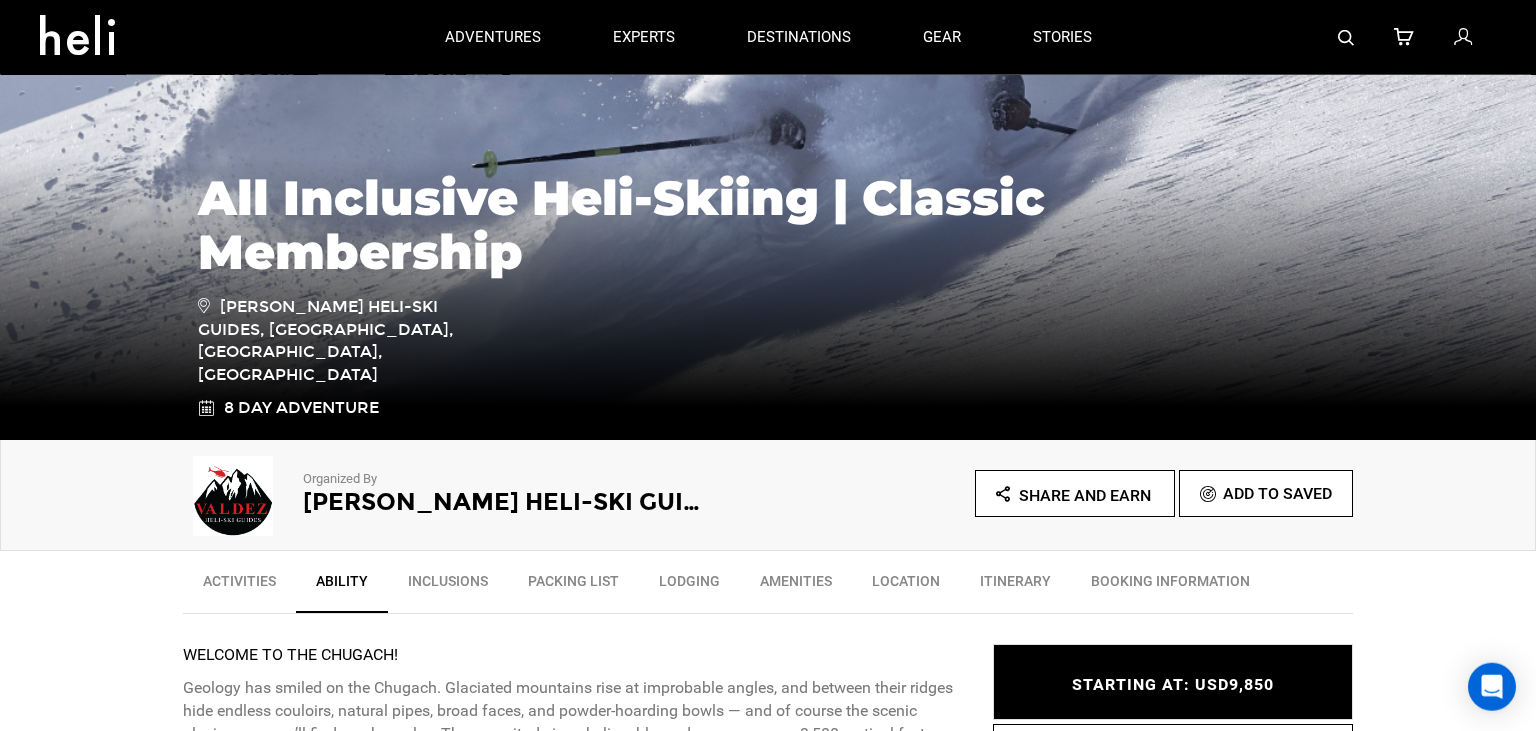 click on "Lodging" at bounding box center (689, 586) 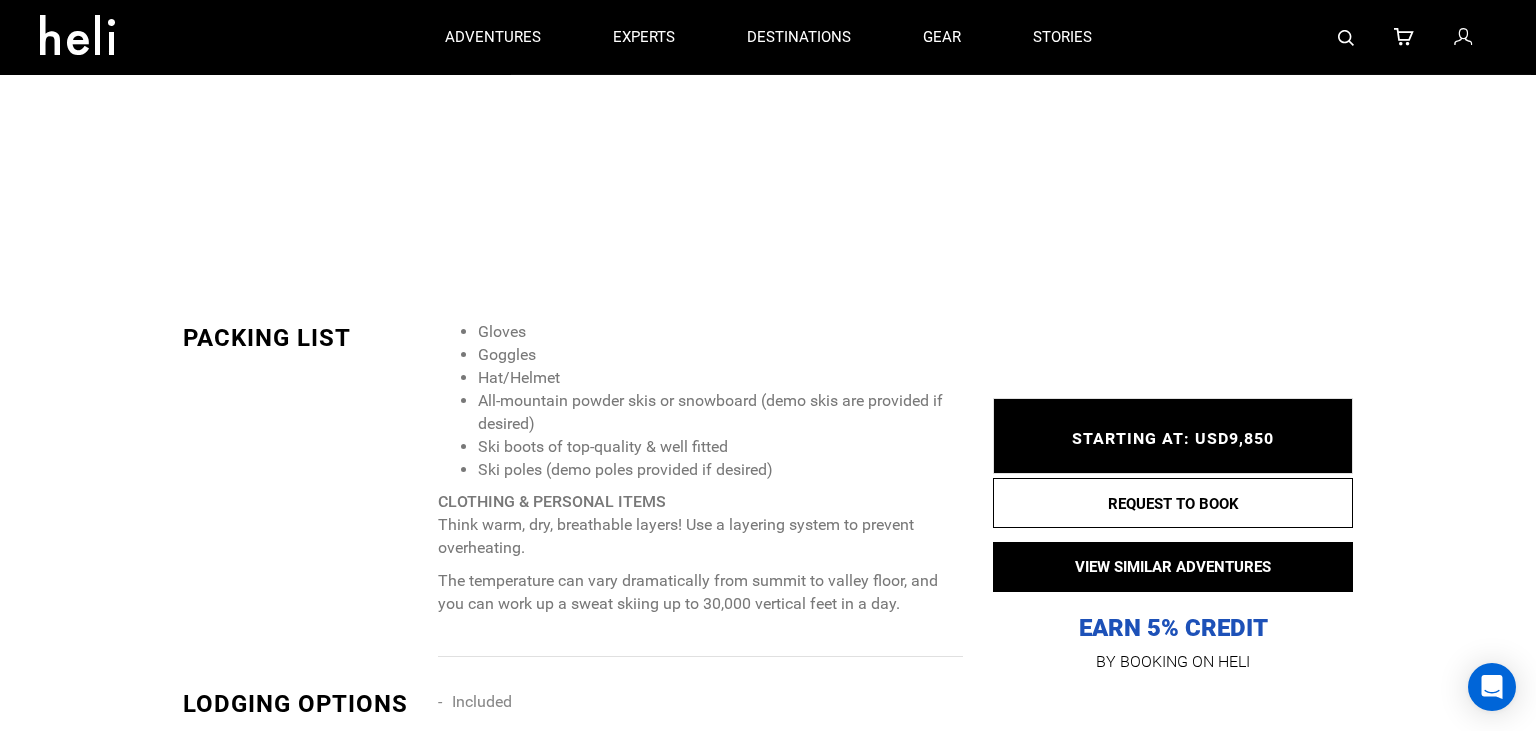scroll, scrollTop: 2547, scrollLeft: 0, axis: vertical 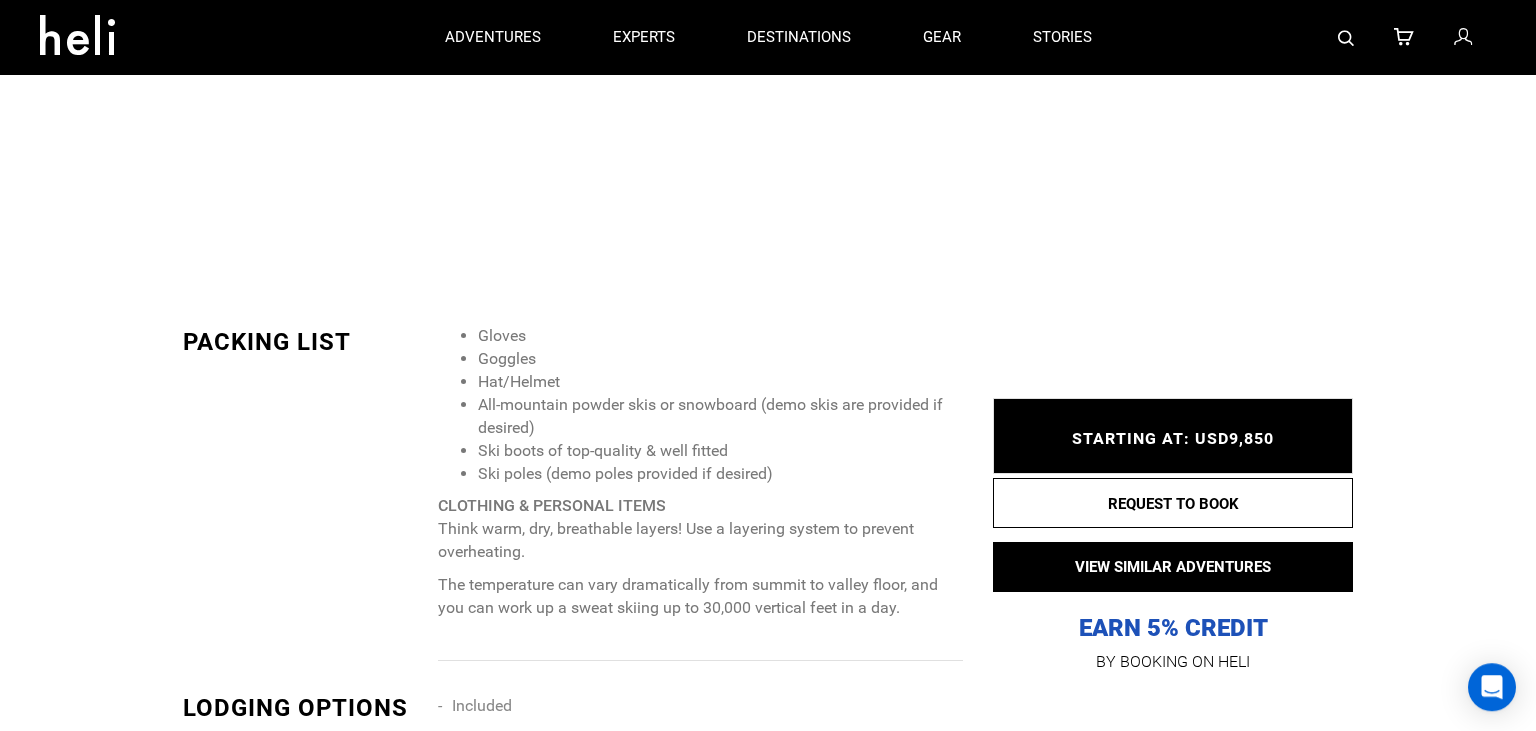 click on "STARTING AT: USD9,850
STARTING AT: USD9,850" at bounding box center [1173, 436] 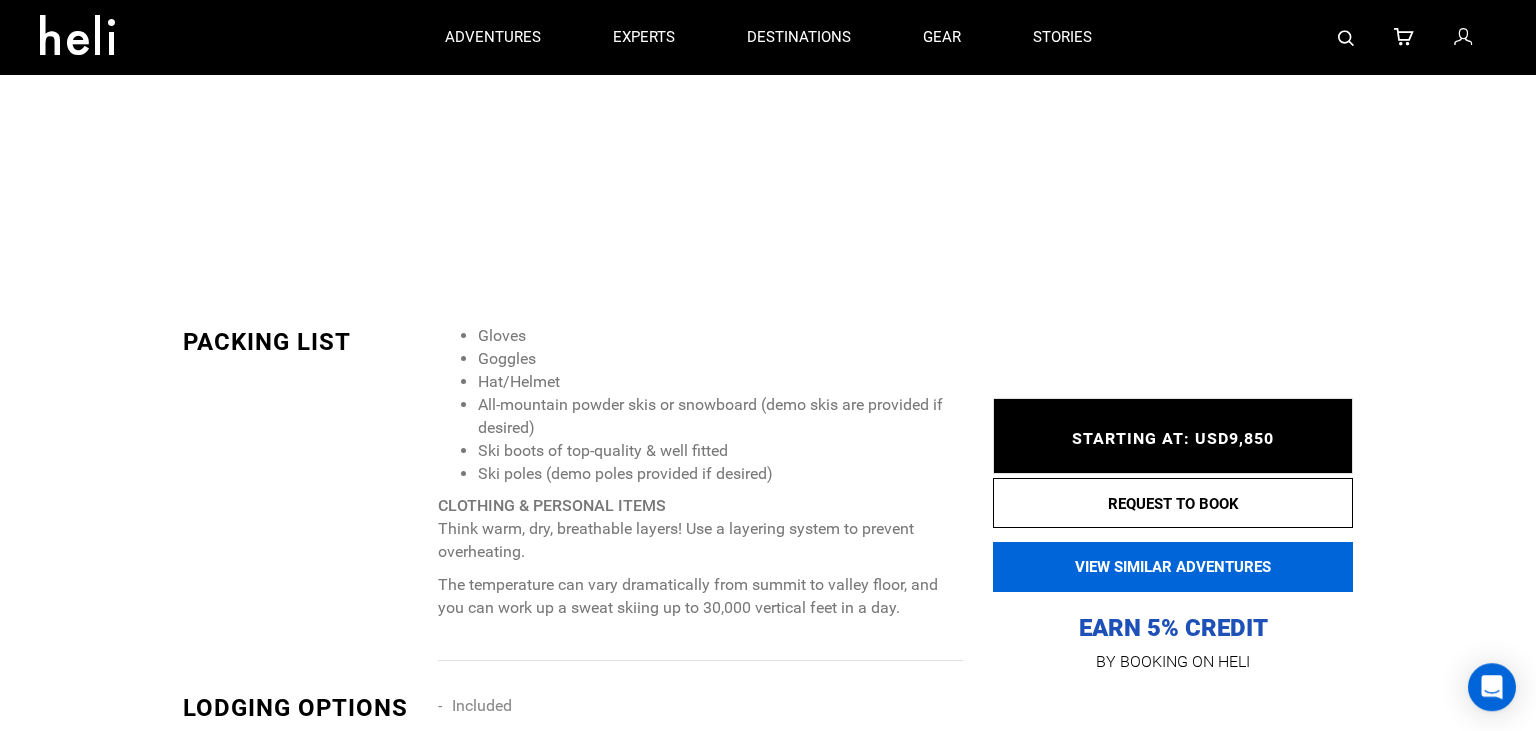 click on "VIEW SIMILAR ADVENTURES" at bounding box center (1173, 567) 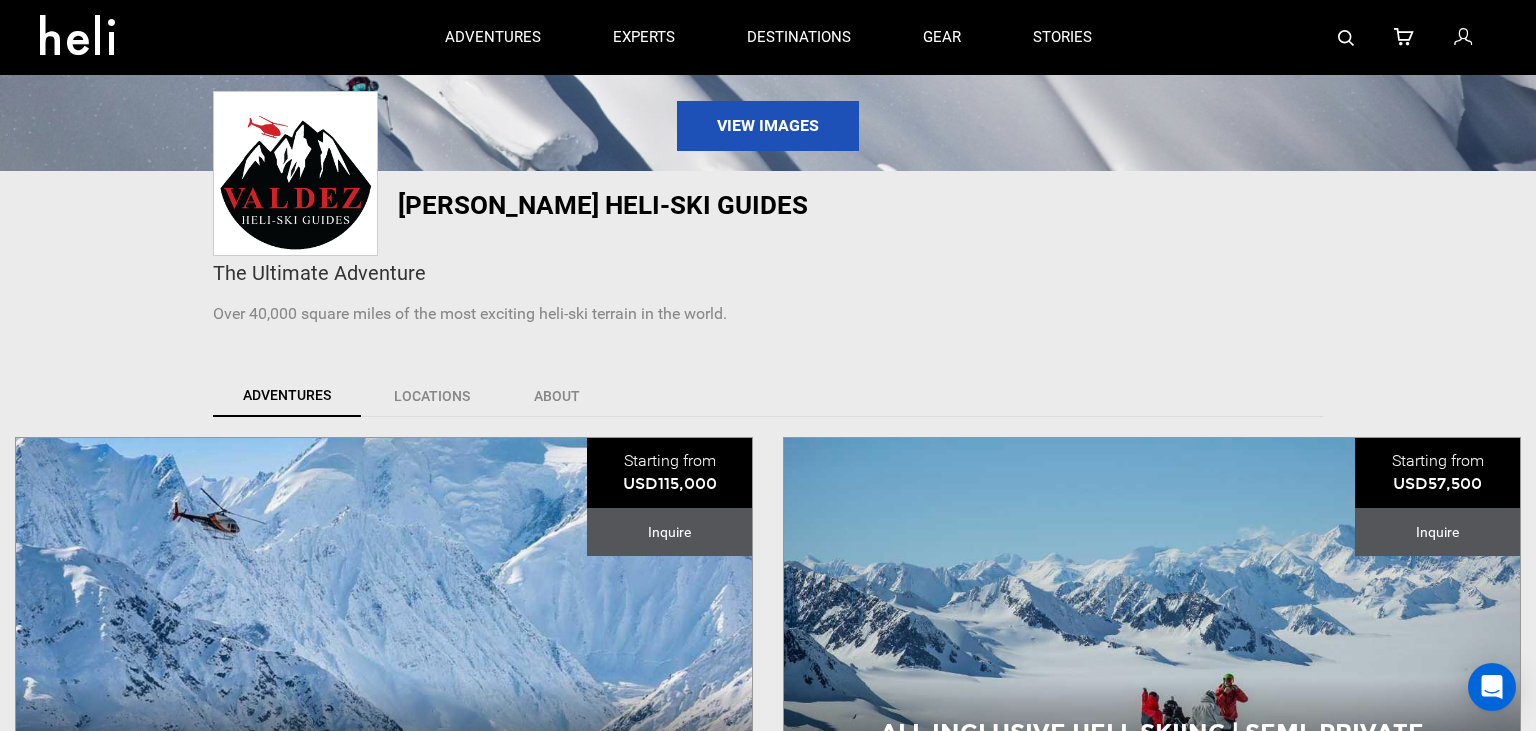 scroll, scrollTop: 301, scrollLeft: 0, axis: vertical 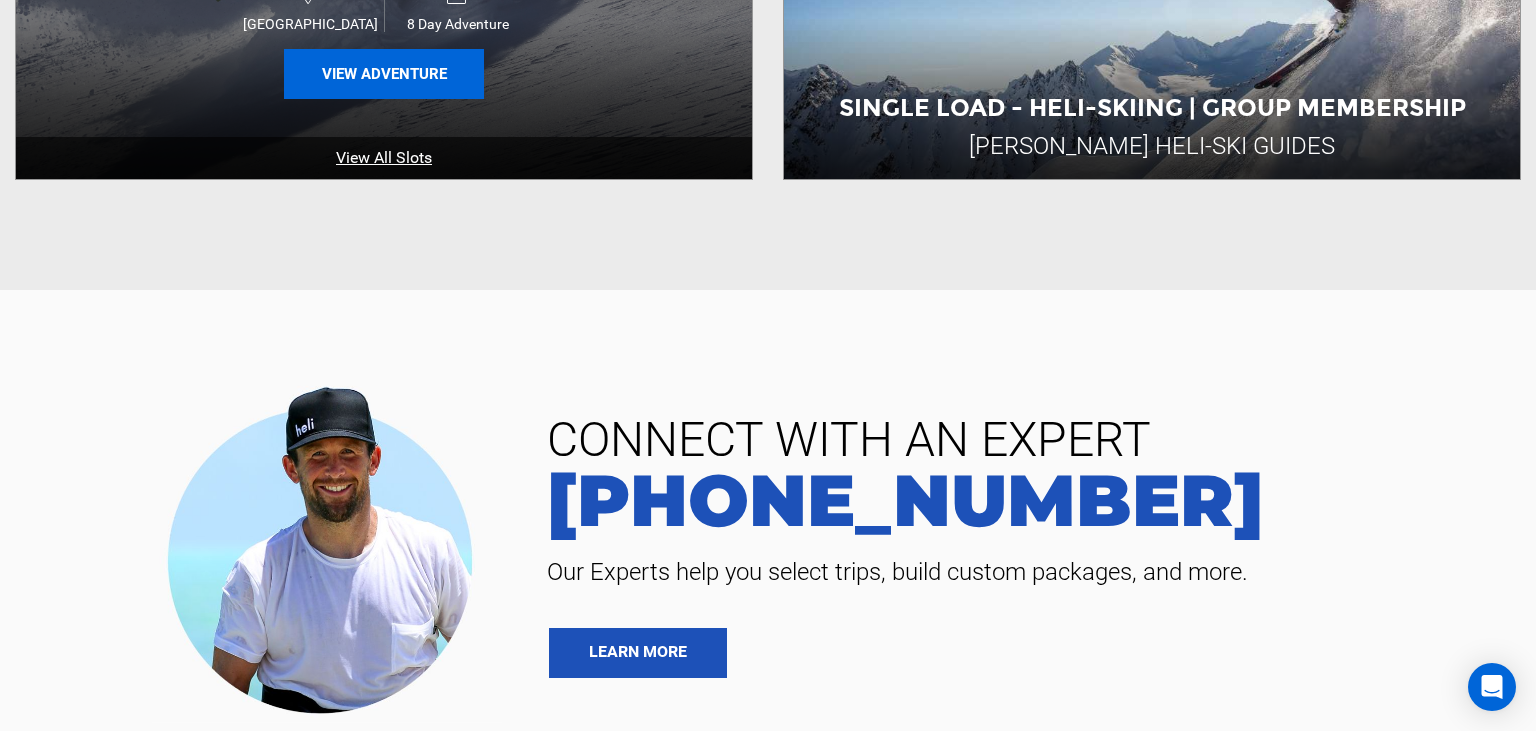 click on "View
Adventure" at bounding box center [384, 74] 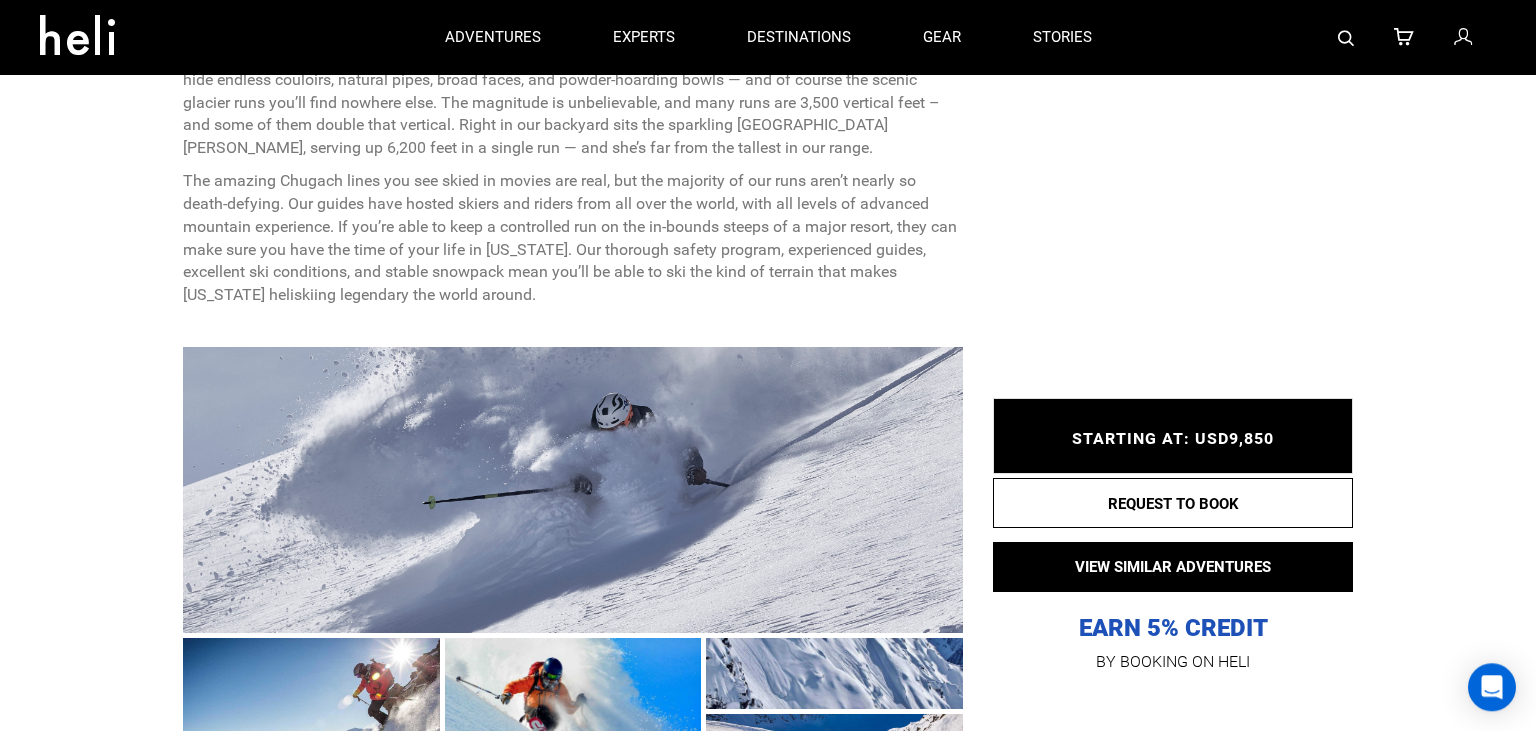 scroll, scrollTop: 1044, scrollLeft: 0, axis: vertical 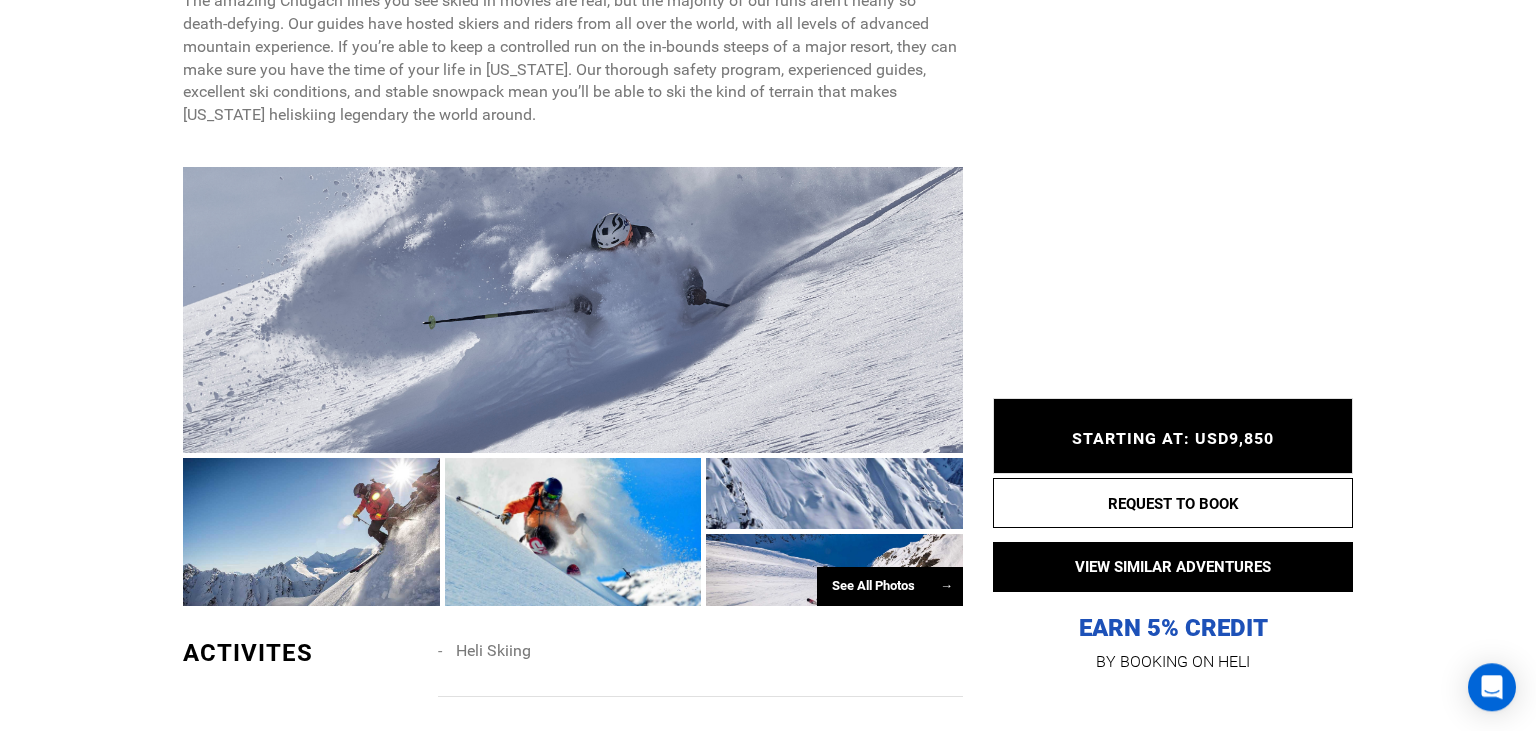 click at bounding box center (573, 310) 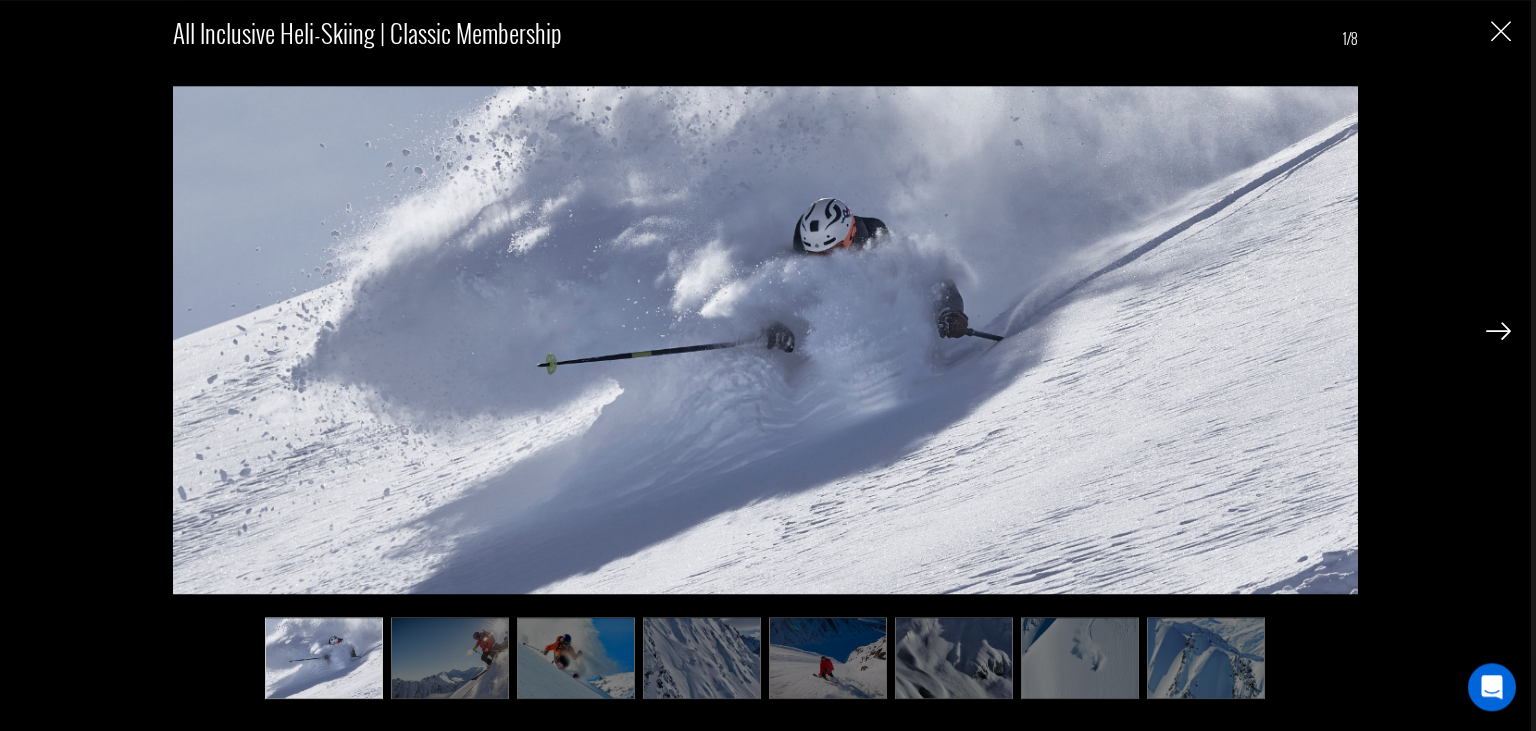 click at bounding box center (450, 658) 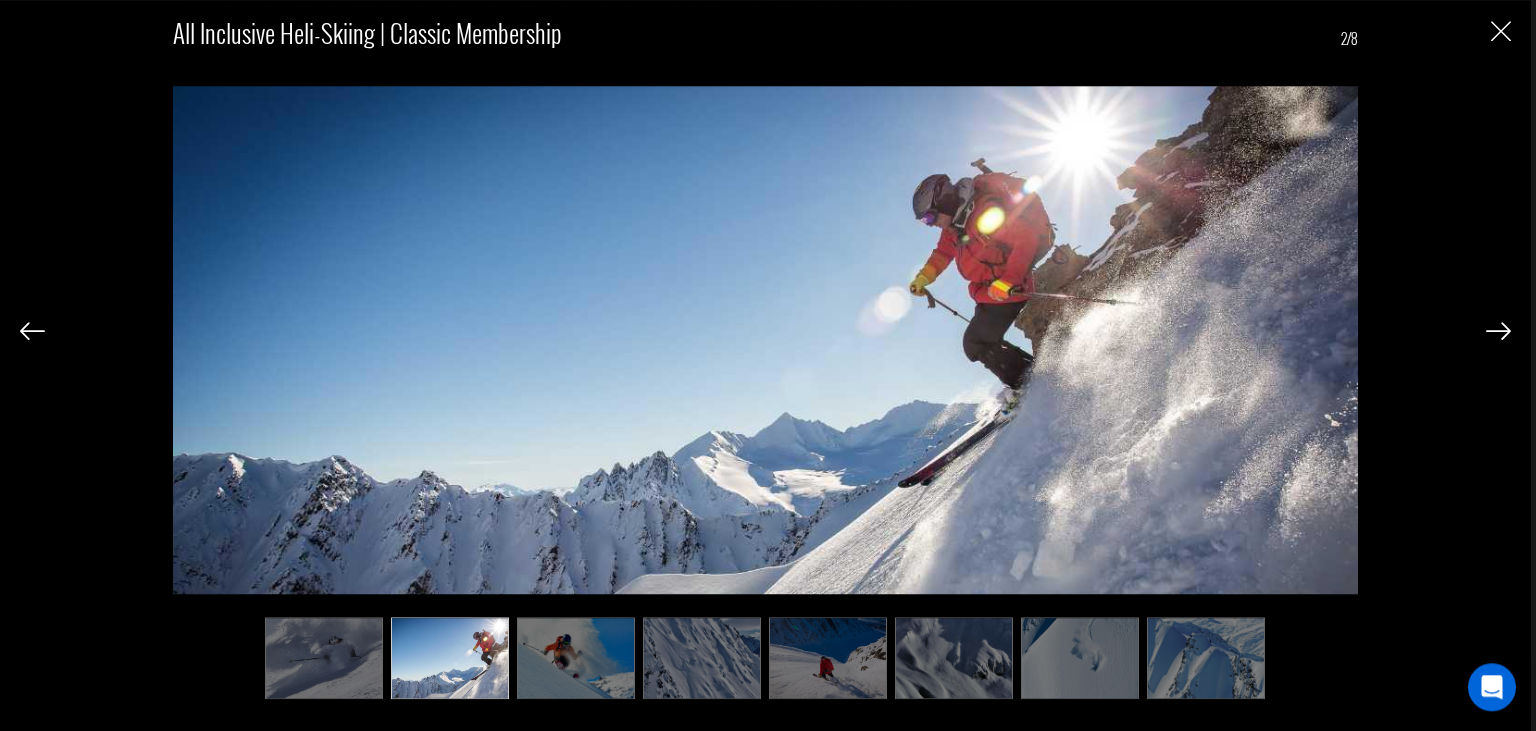 click at bounding box center [576, 658] 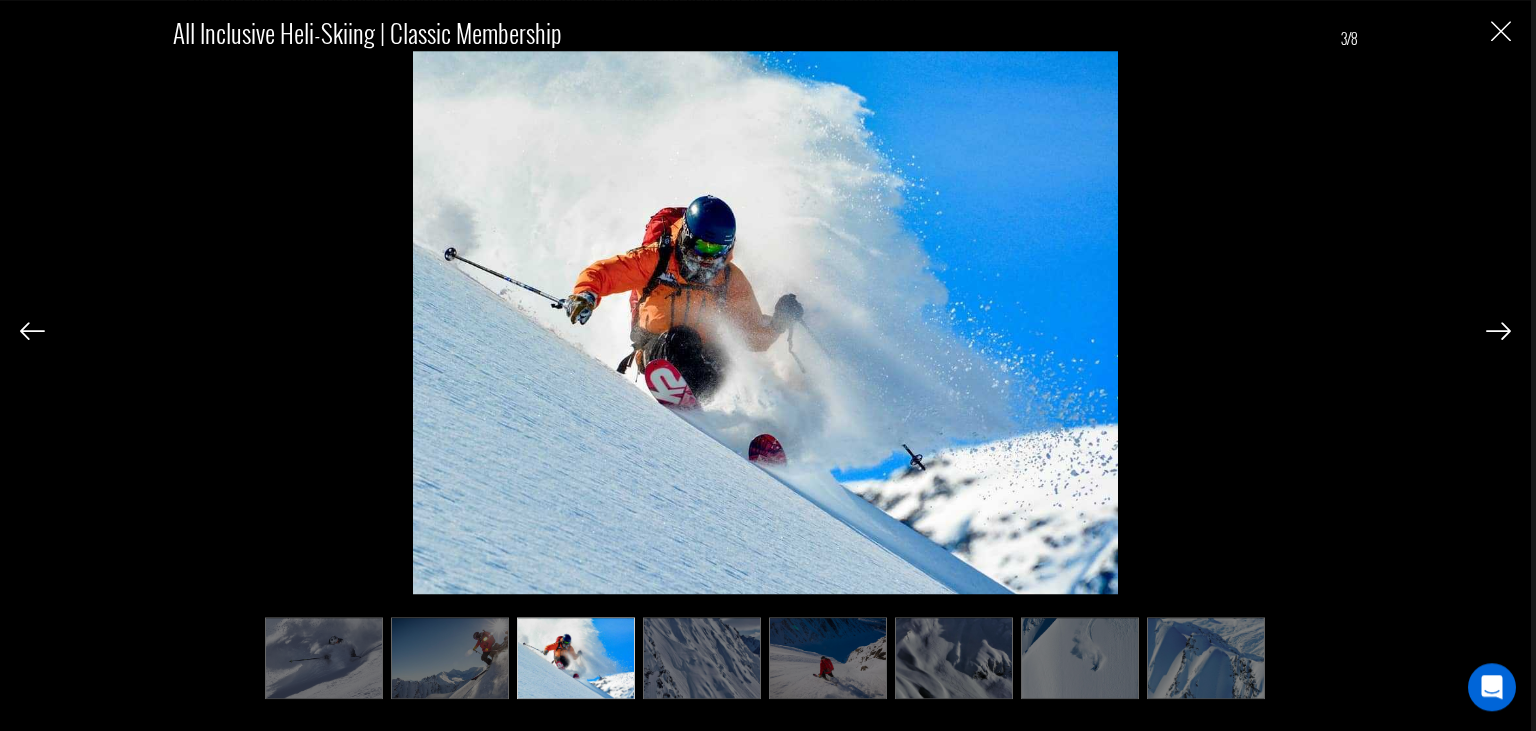 click at bounding box center [702, 658] 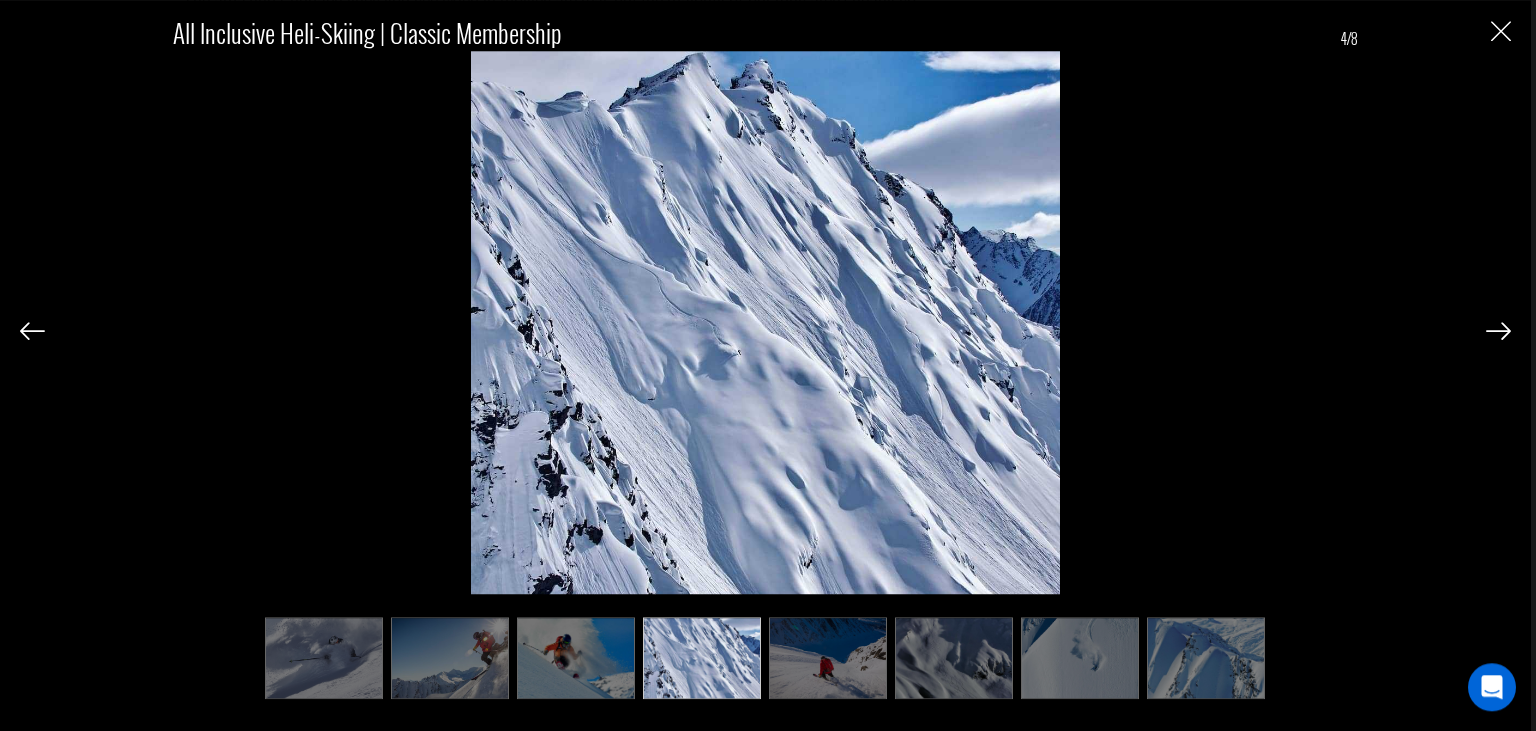 click at bounding box center (828, 658) 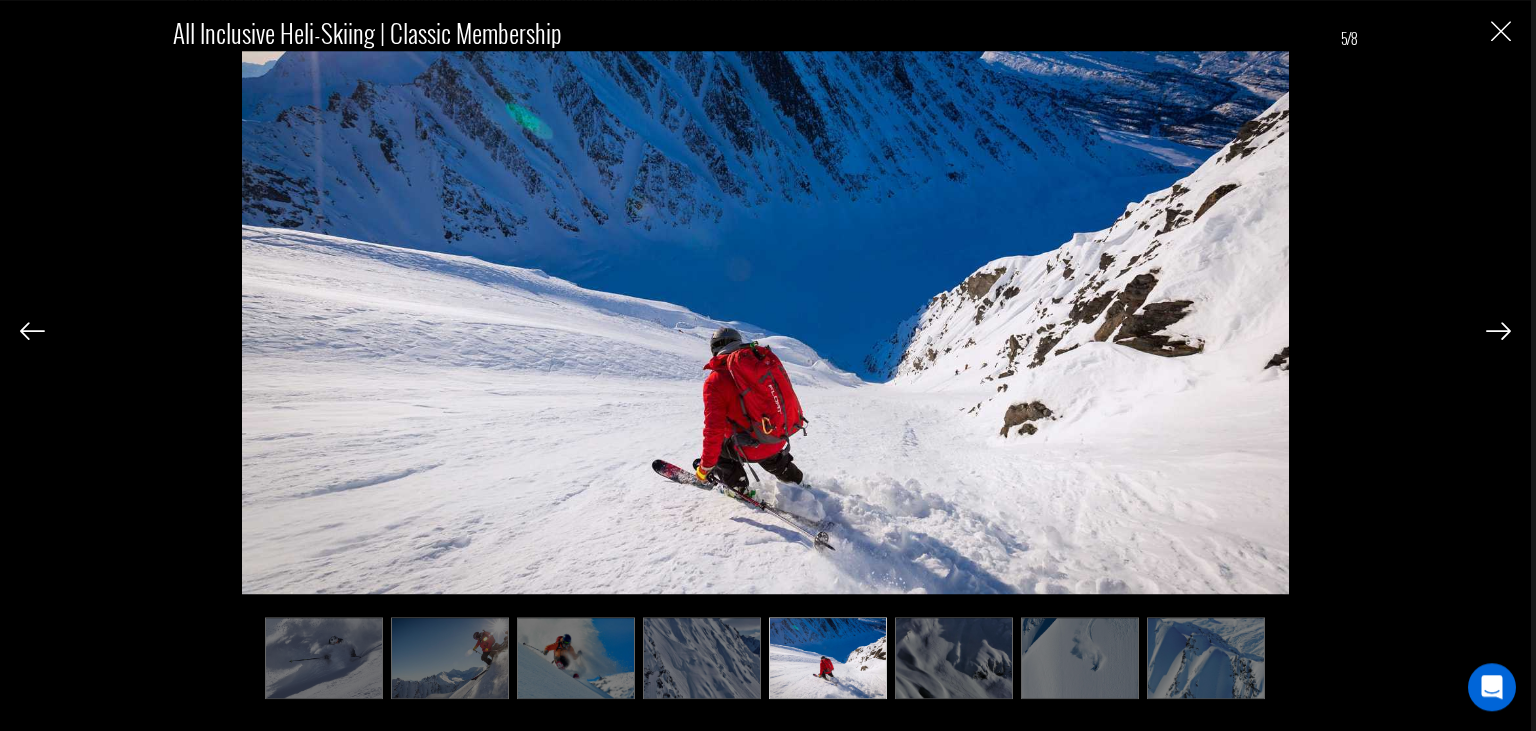 click at bounding box center (954, 658) 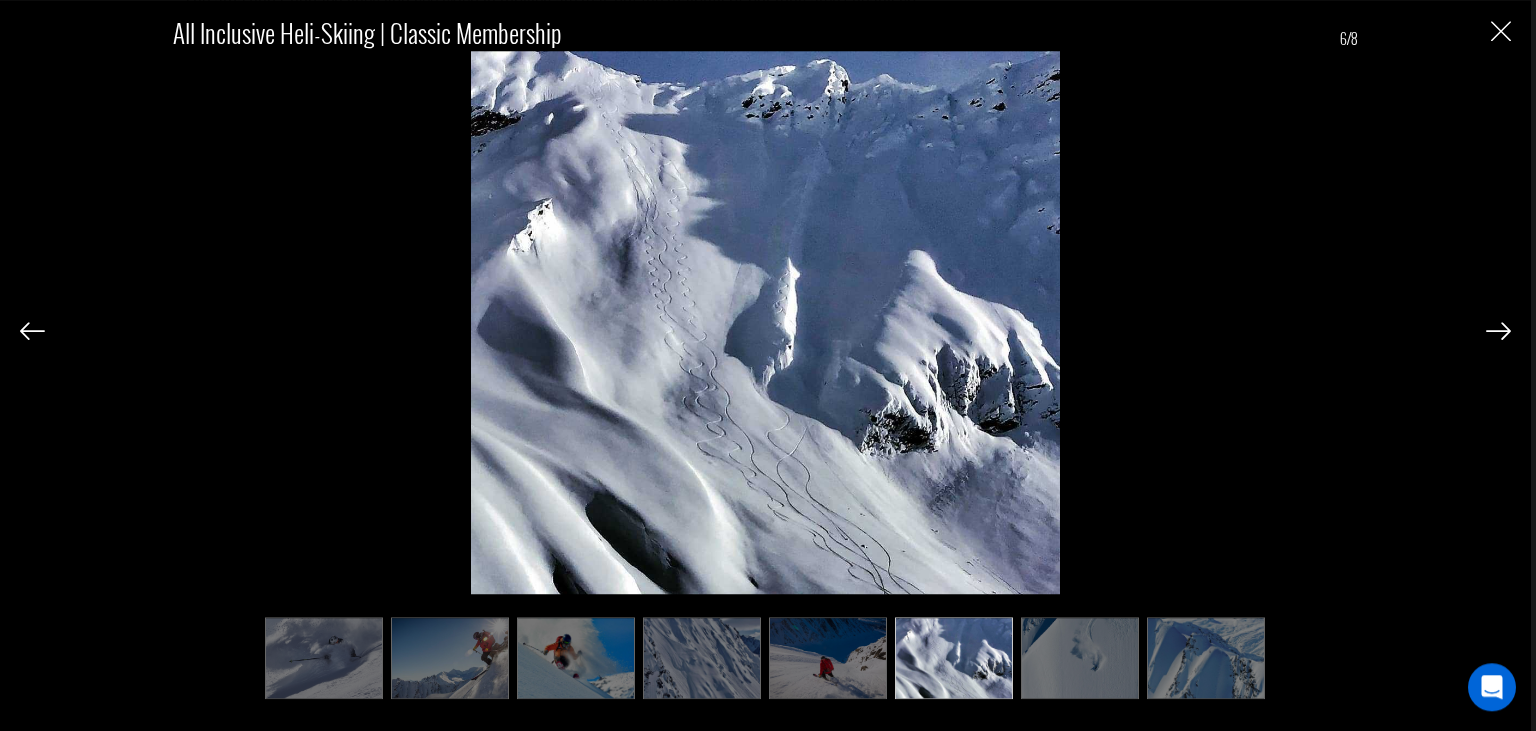click at bounding box center (1080, 658) 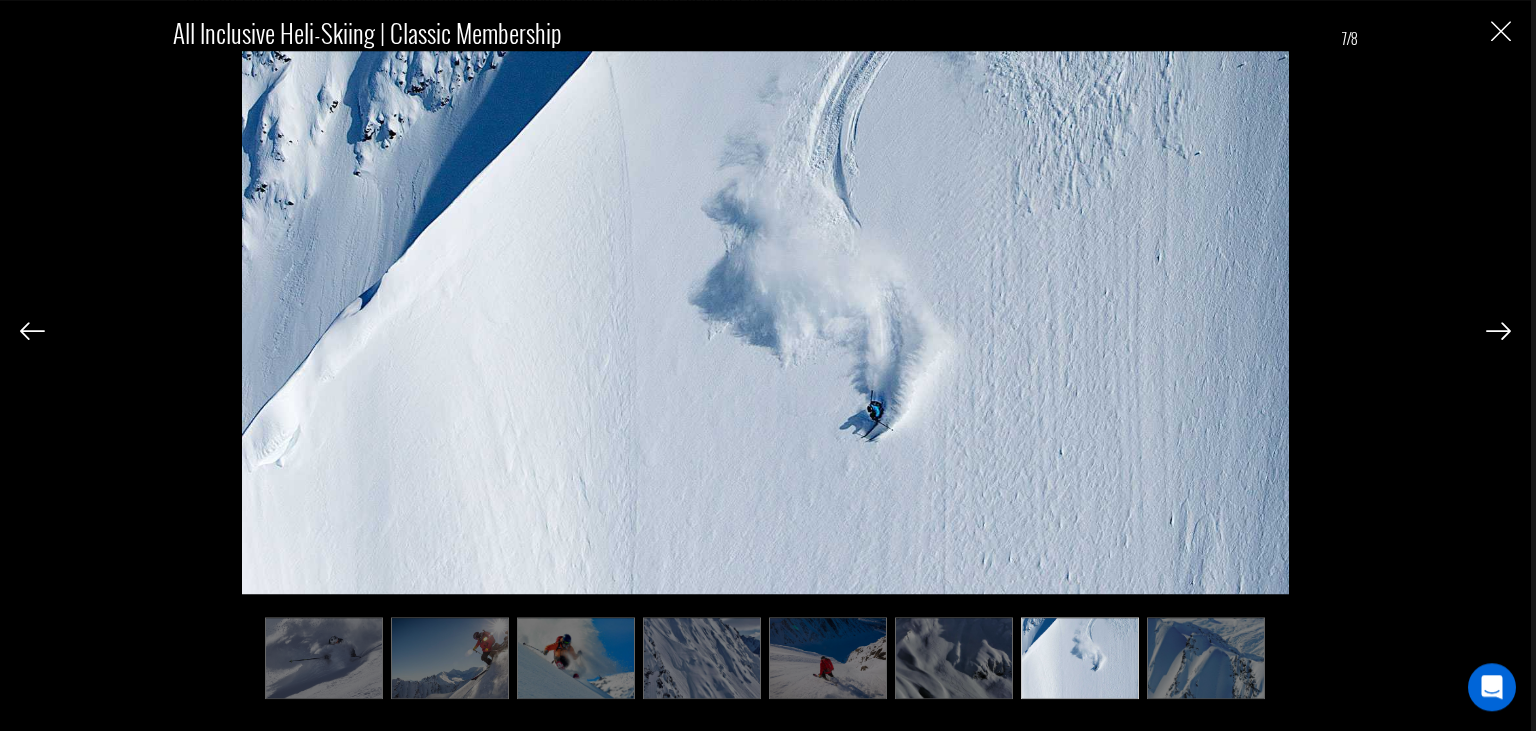 click at bounding box center [1206, 658] 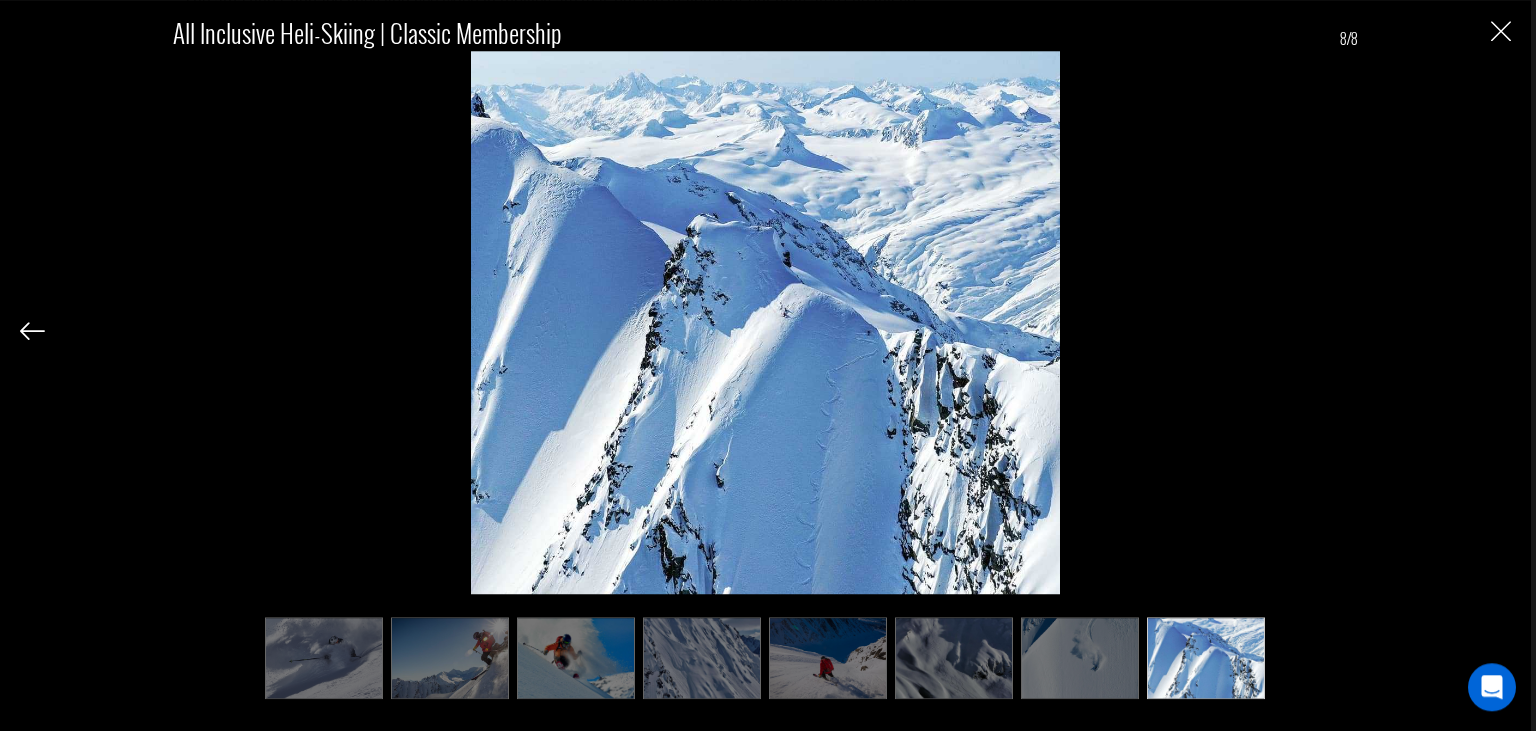 click at bounding box center (324, 658) 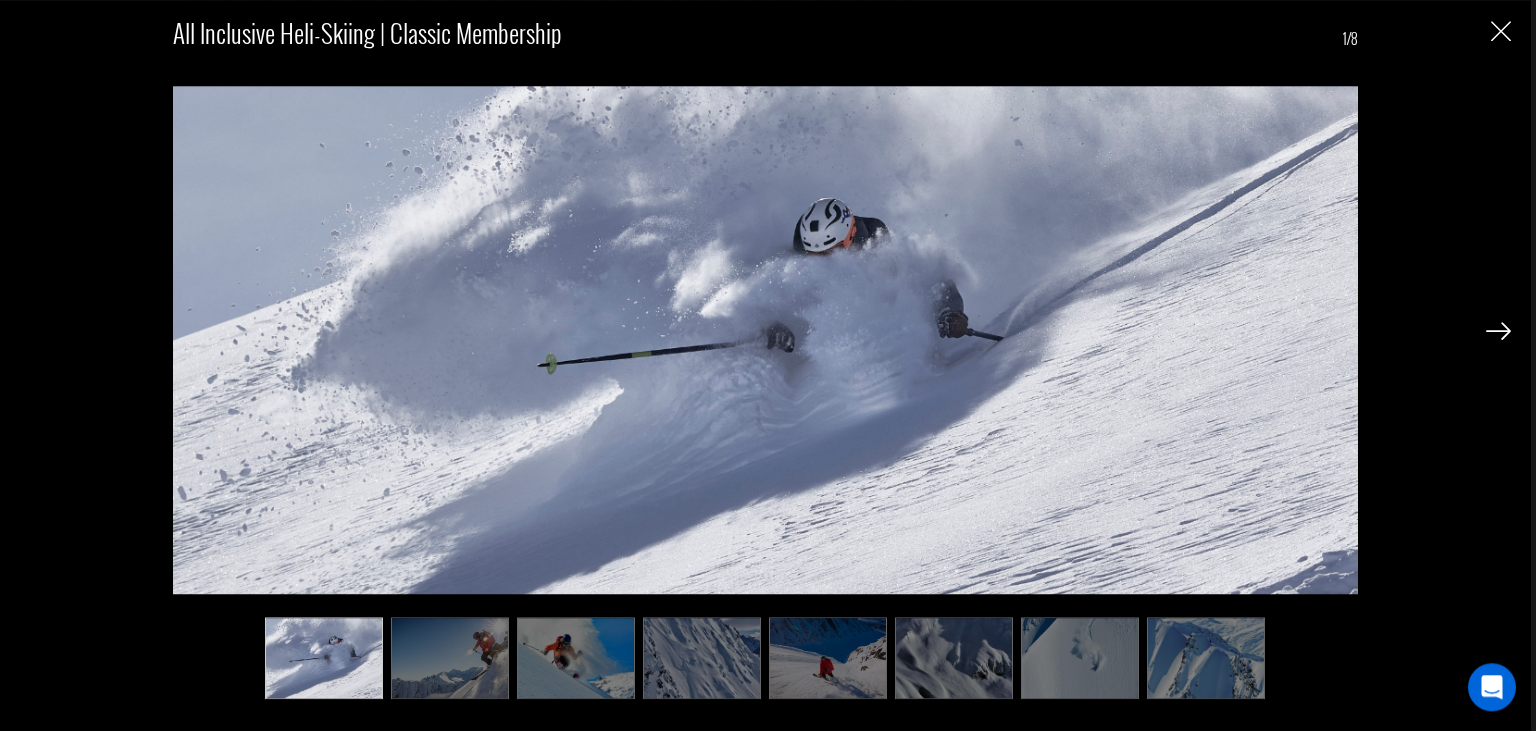 click at bounding box center (450, 658) 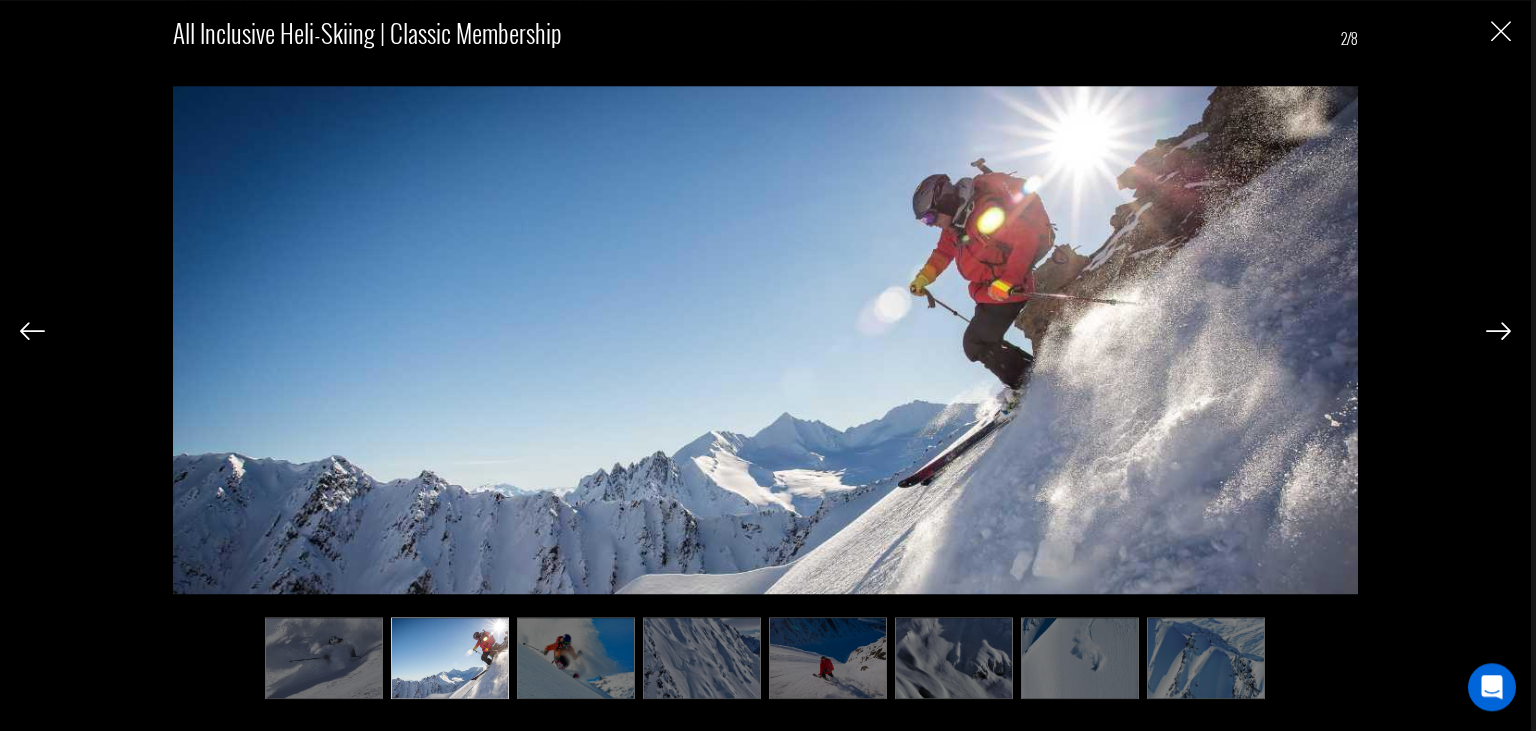 click at bounding box center (576, 658) 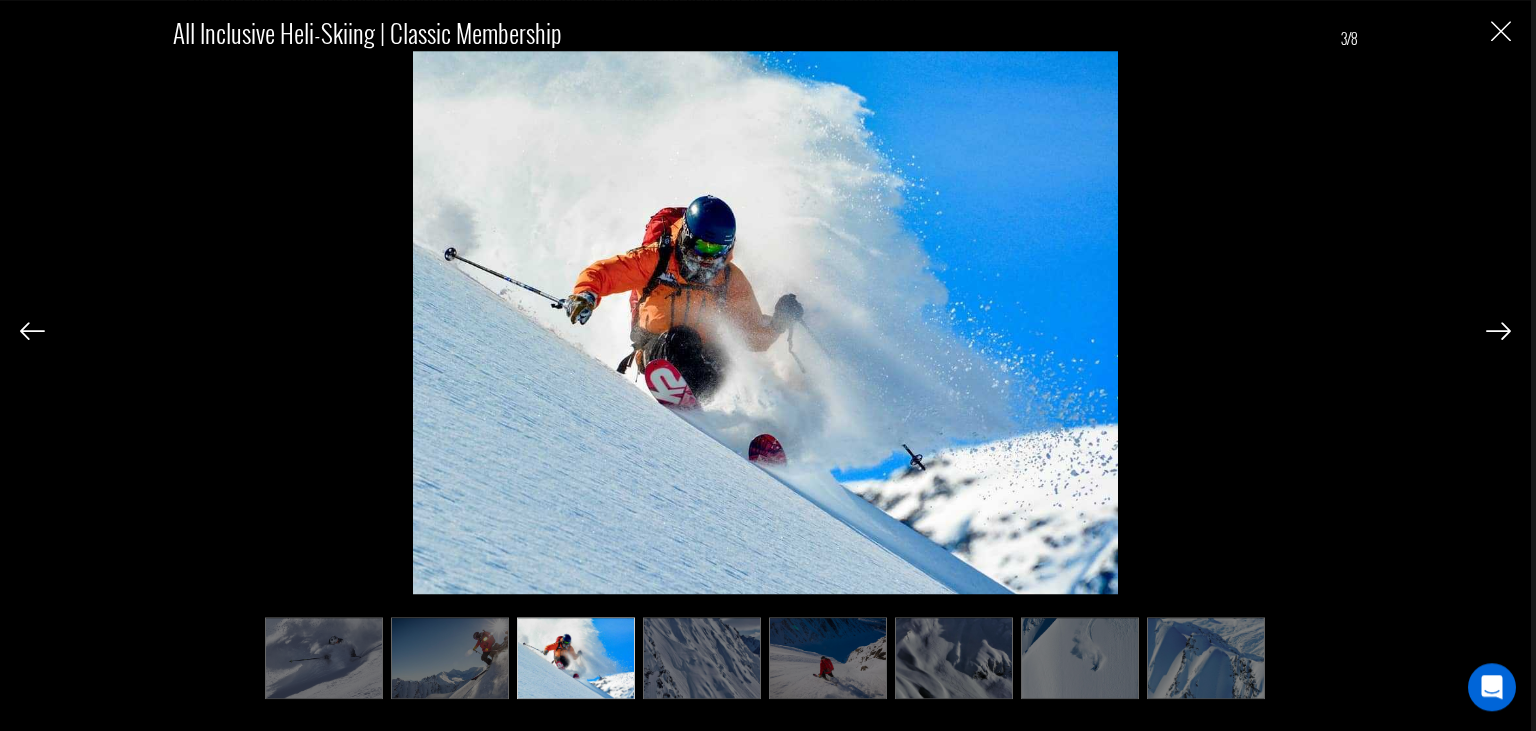 click at bounding box center (702, 658) 